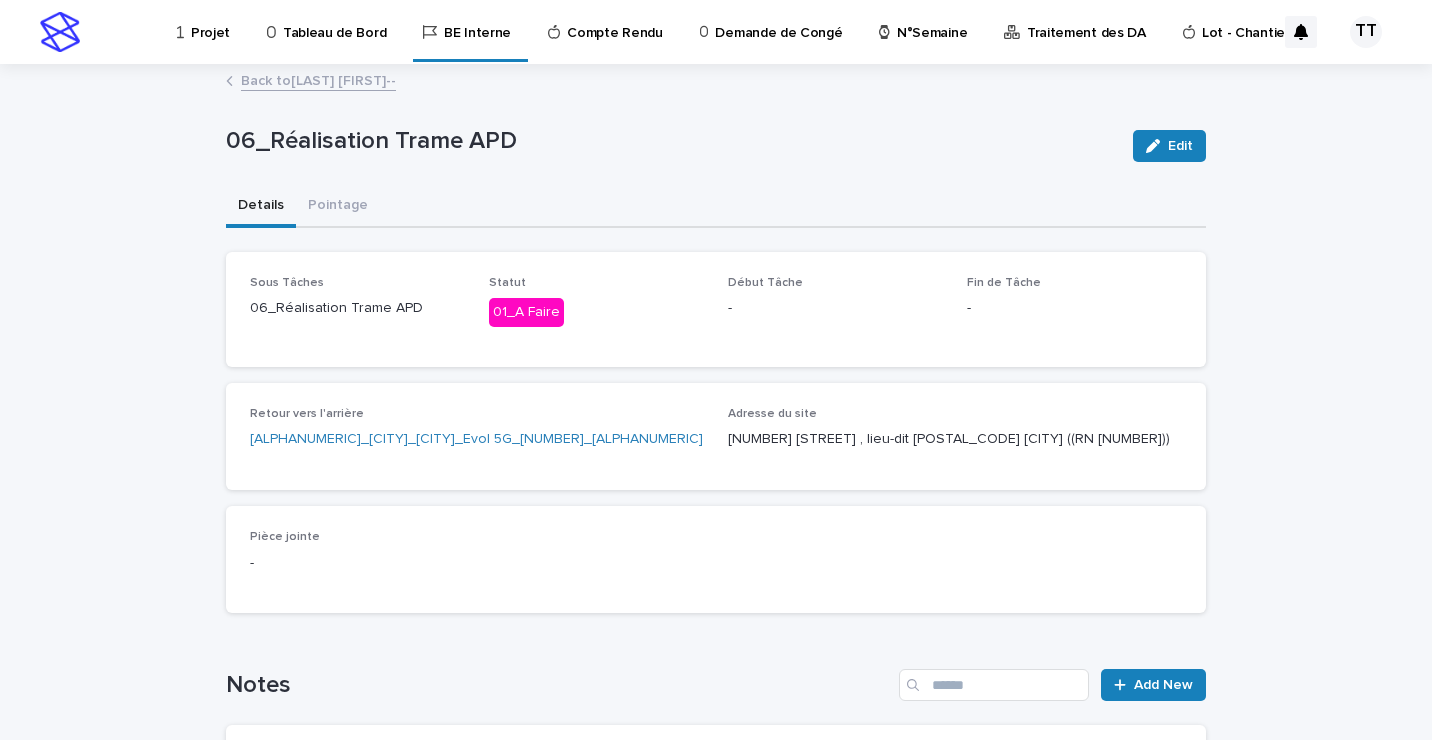 scroll, scrollTop: 0, scrollLeft: 0, axis: both 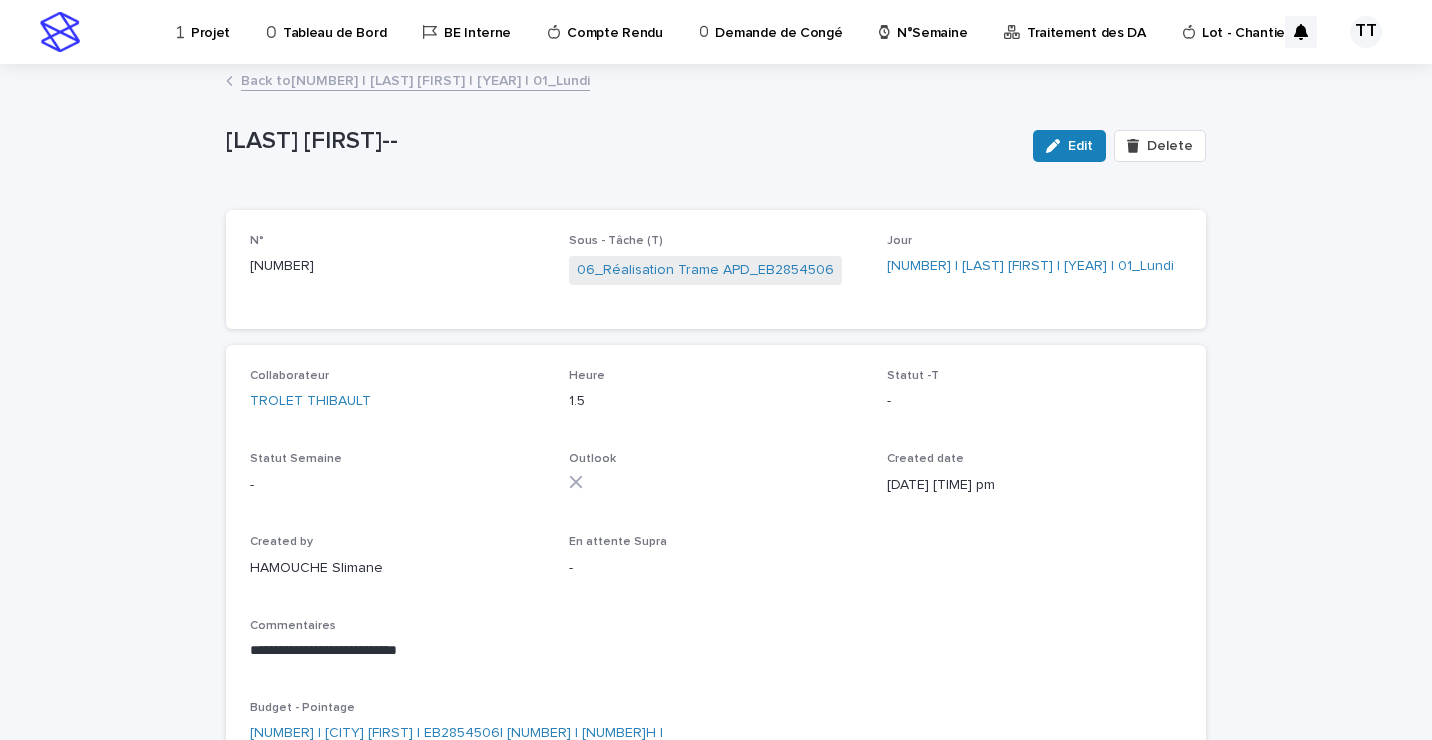 click on "Back to  [NUMBER] | [LAST] [FIRST] | [YEAR] | 01_Lundi" at bounding box center [415, 79] 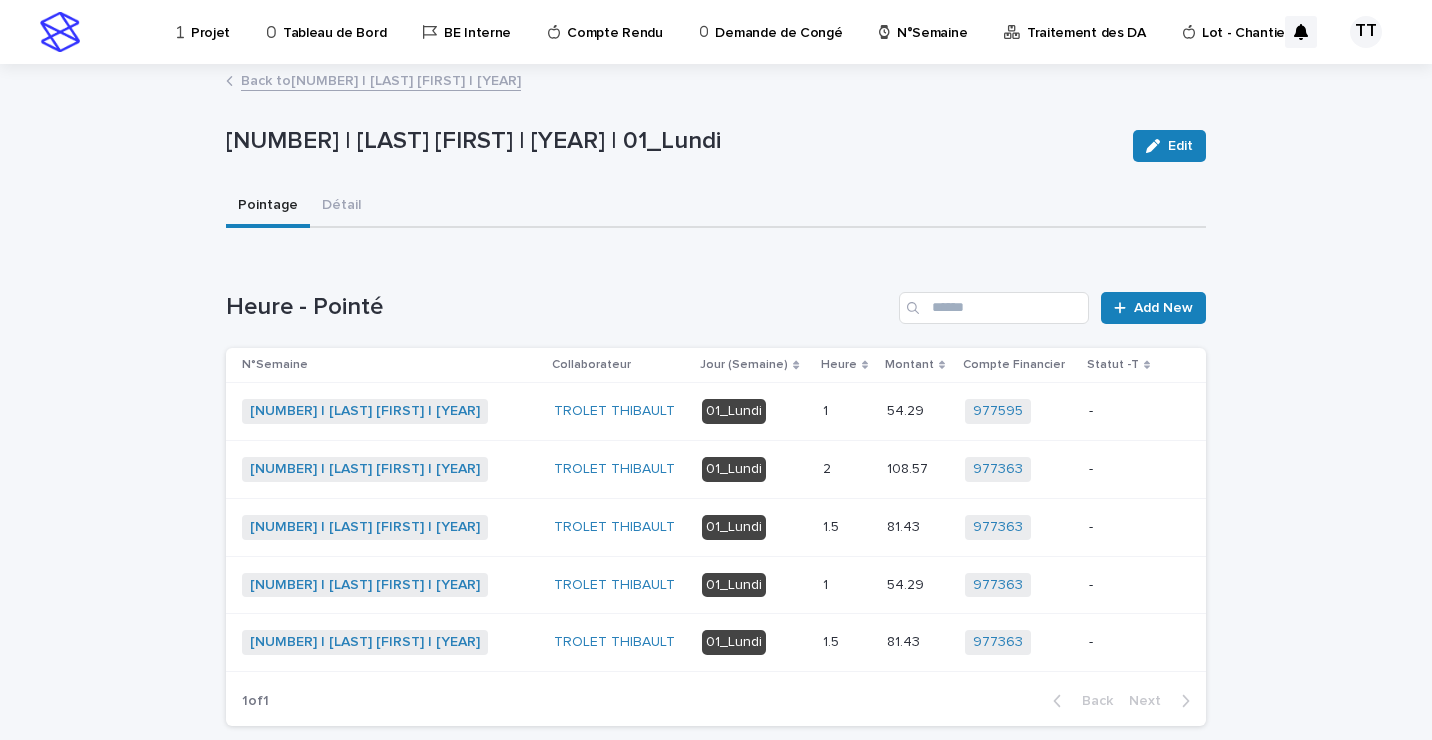 click on "1.5 1.5" at bounding box center (847, 642) 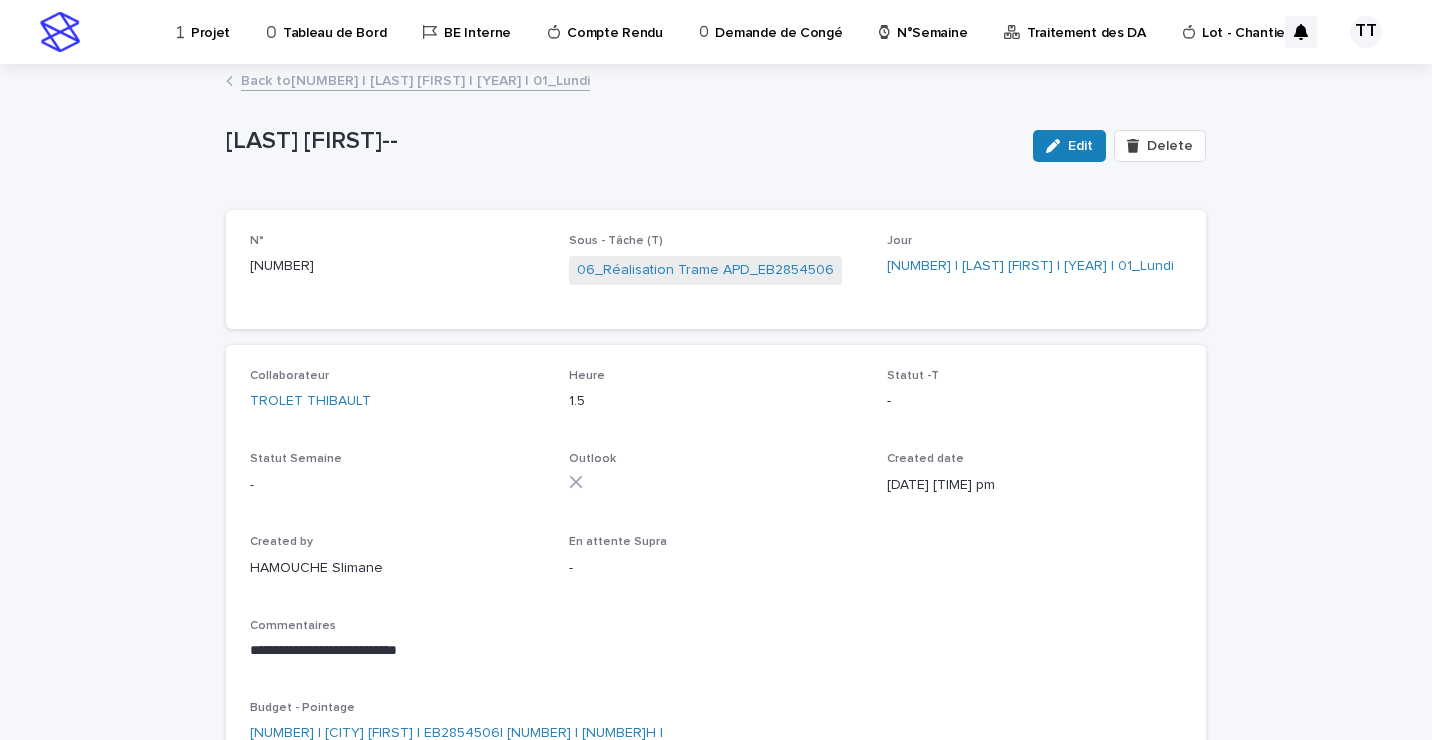 scroll, scrollTop: 100, scrollLeft: 0, axis: vertical 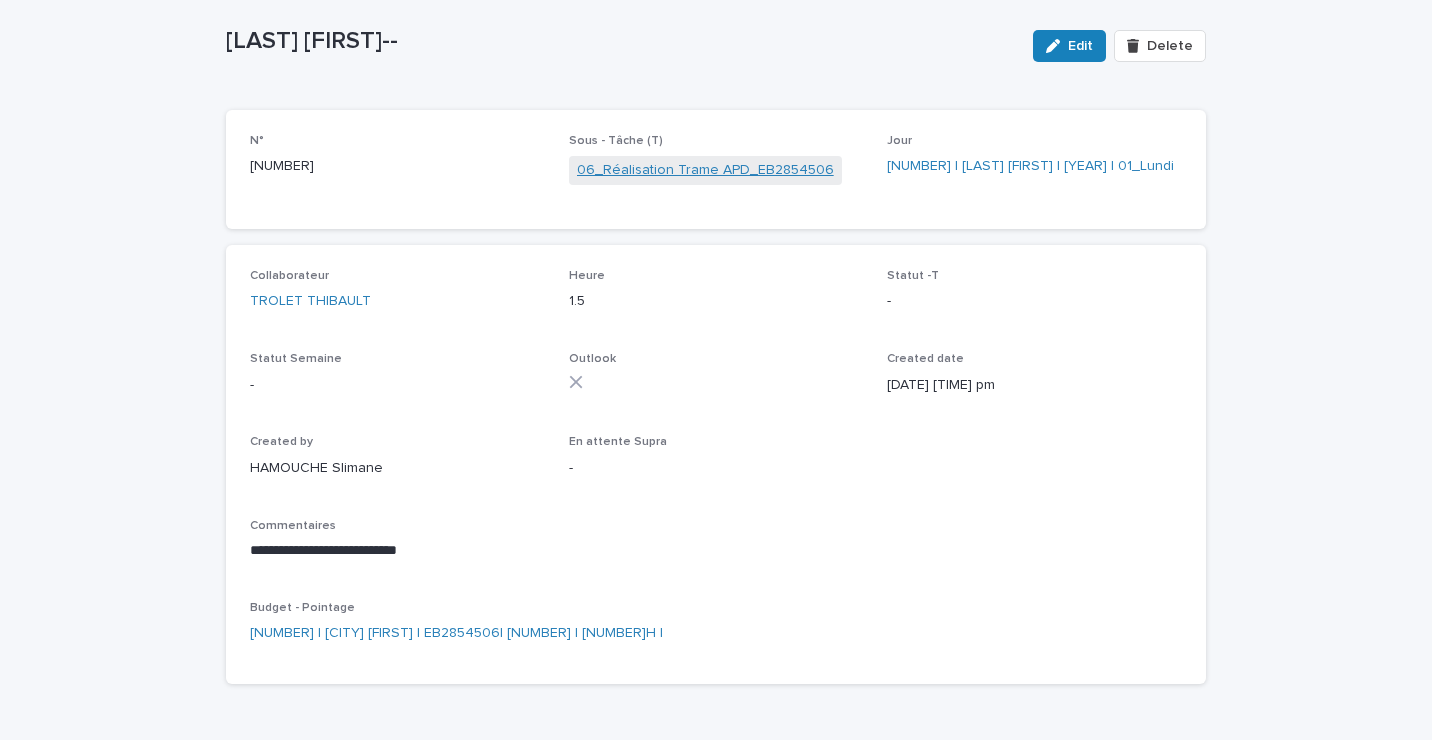 click on "06_Réalisation Trame APD_EB2854506" at bounding box center (705, 170) 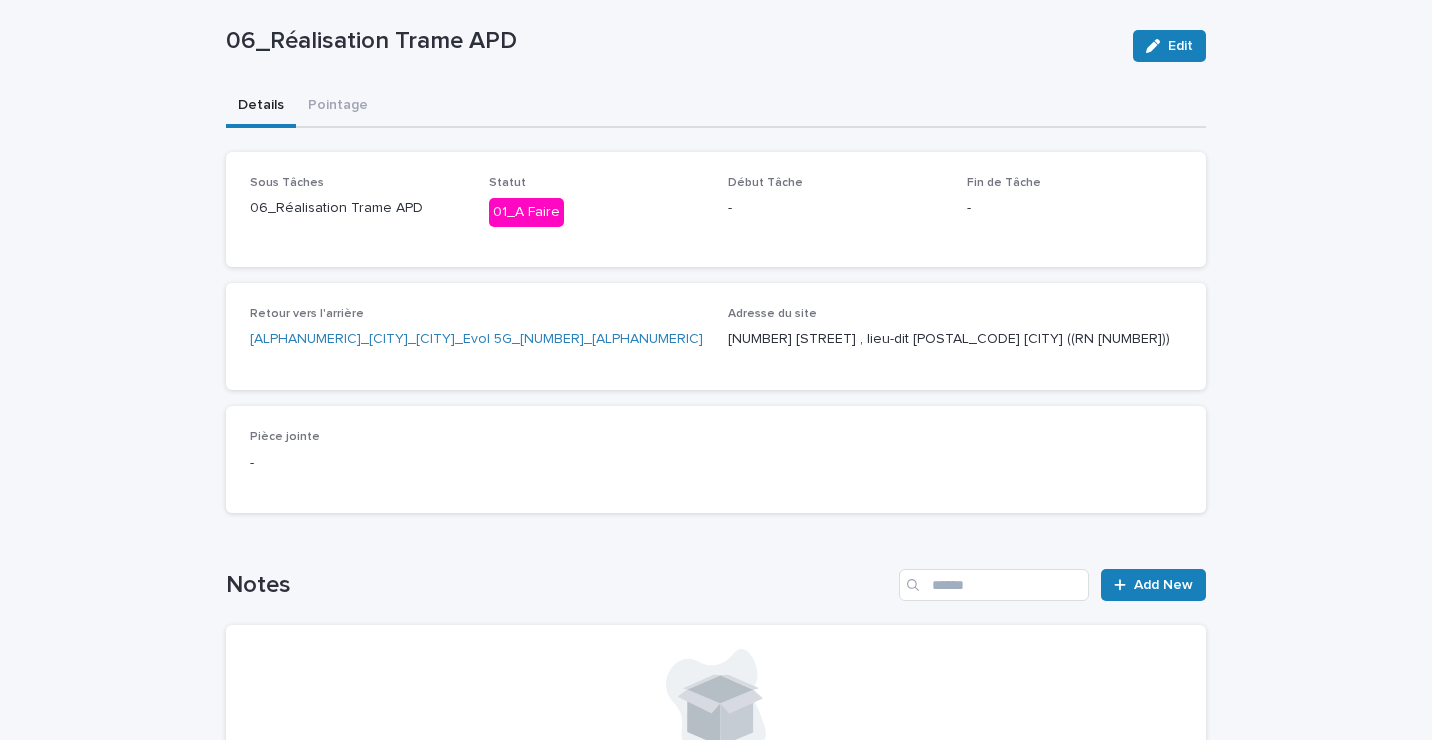 scroll, scrollTop: 0, scrollLeft: 0, axis: both 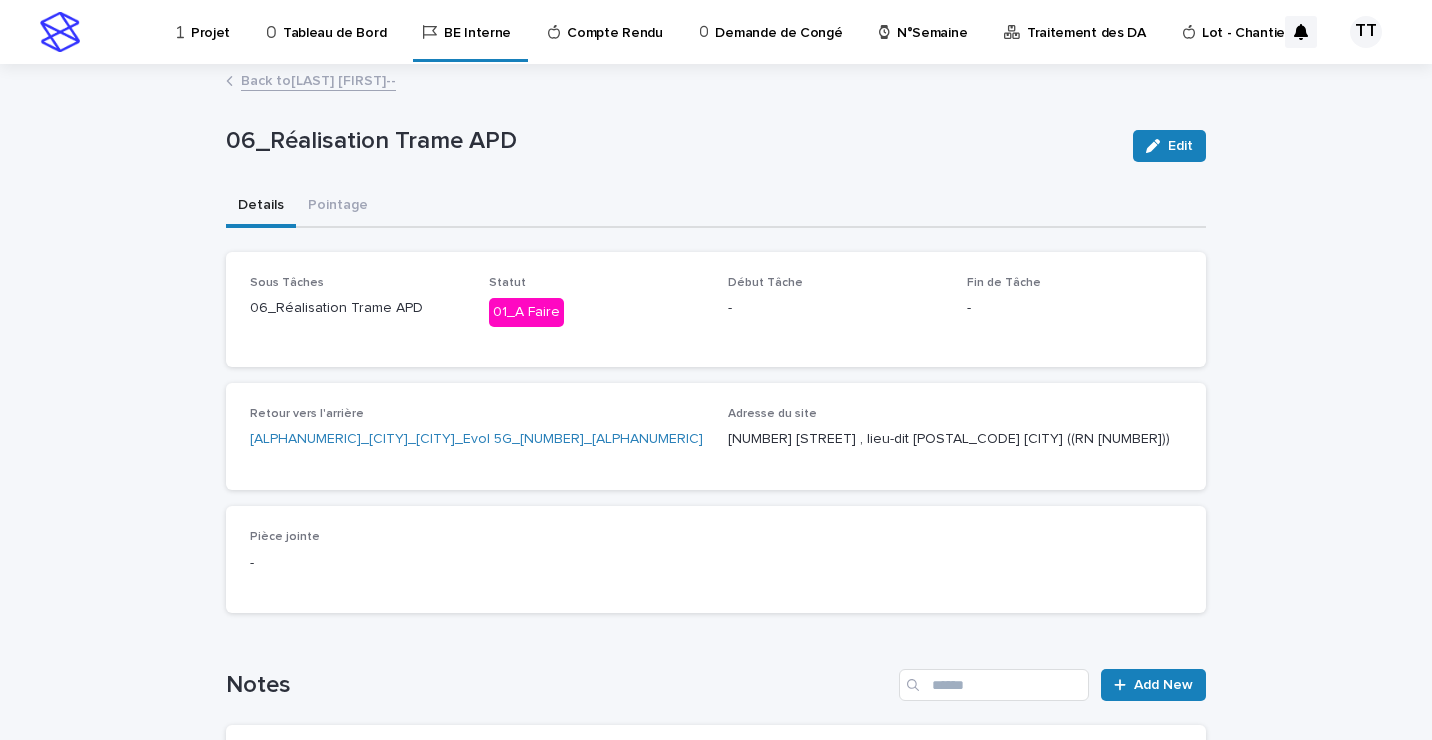 click on "Back to  [LAST] [FIRST]--" at bounding box center [318, 79] 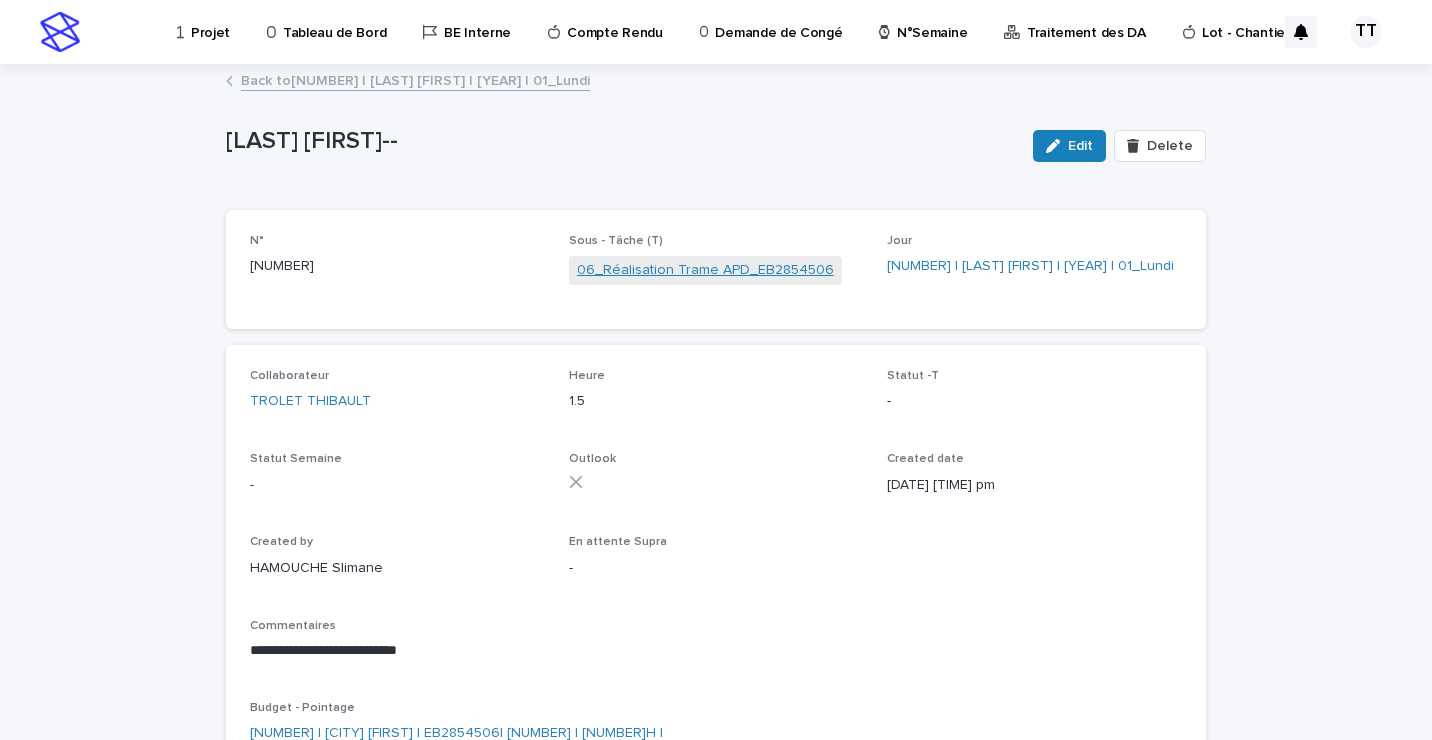 click on "06_Réalisation Trame APD_EB2854506" at bounding box center (705, 270) 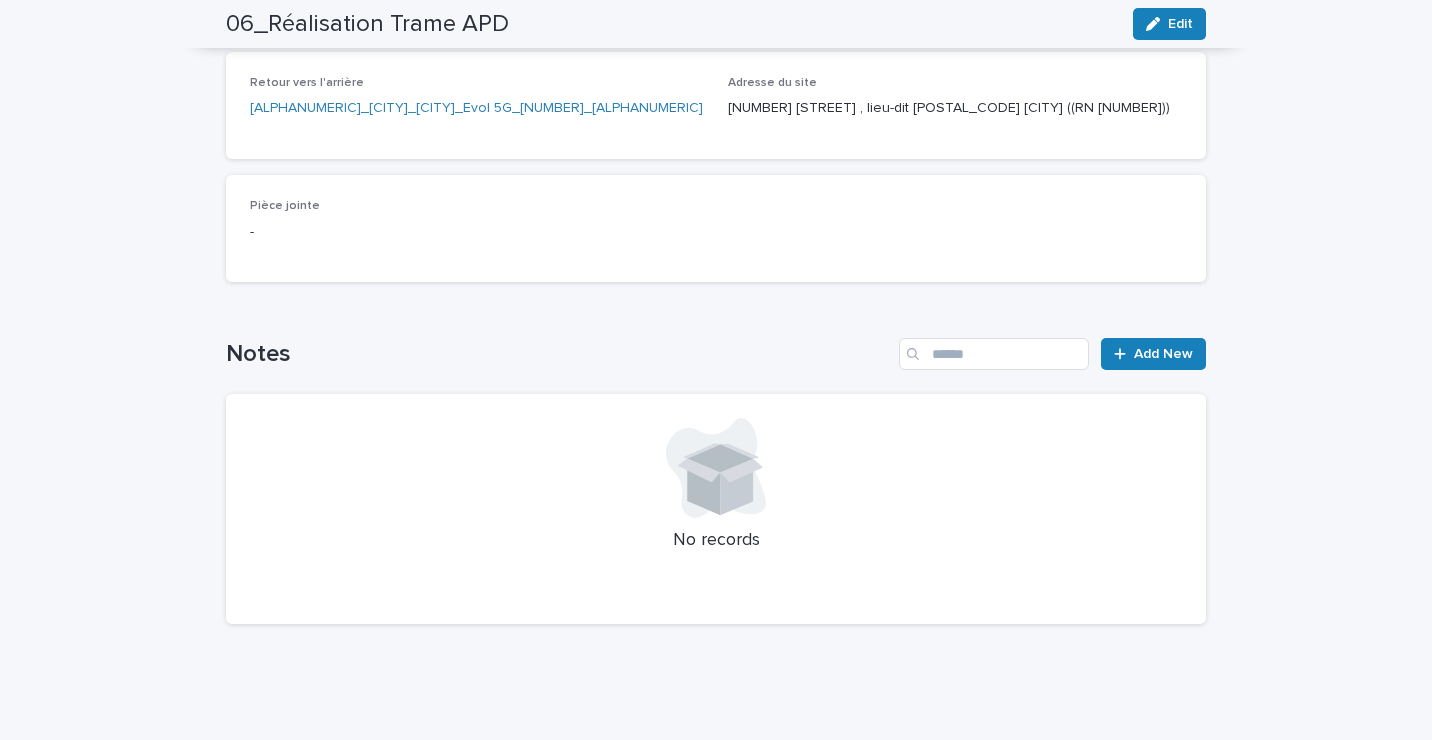 scroll, scrollTop: 0, scrollLeft: 0, axis: both 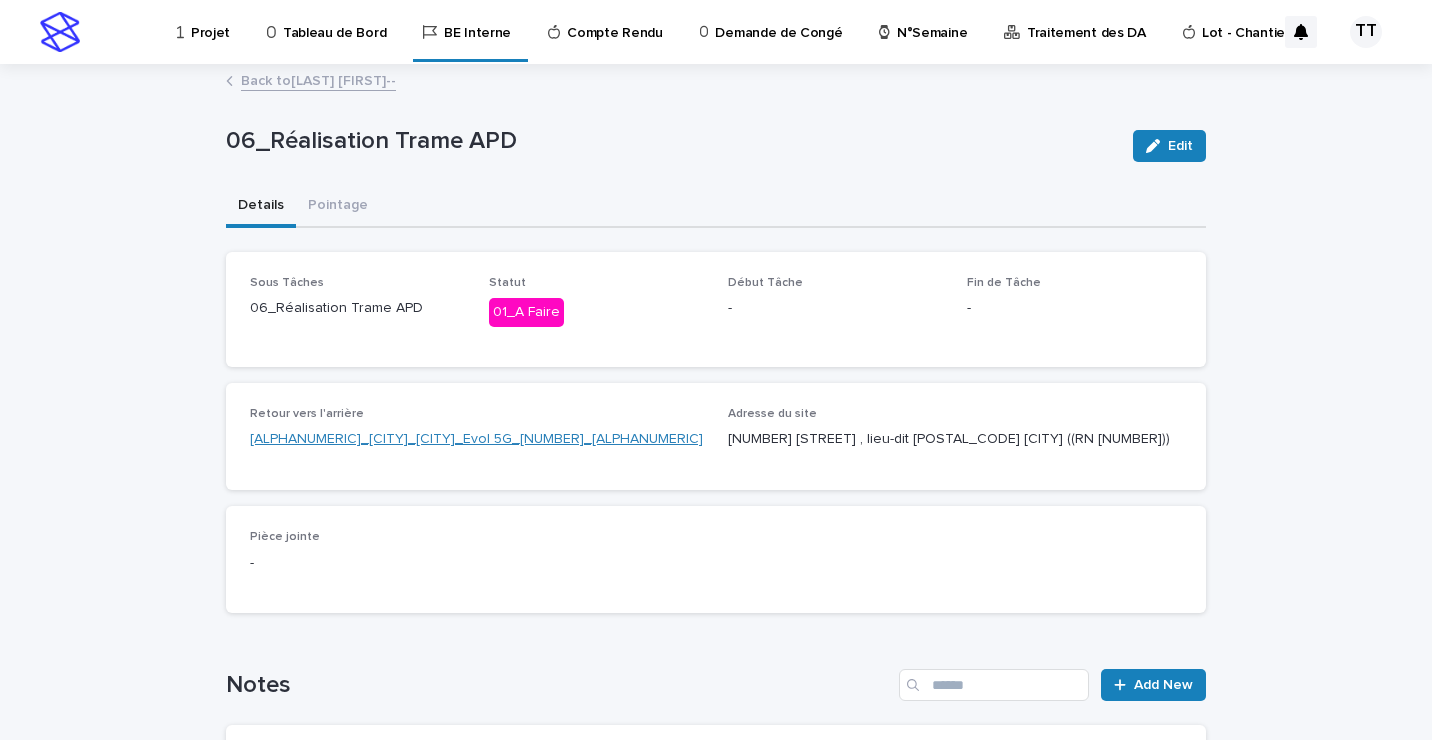 click on "[ALPHANUMERIC]_[CITY]_[CITY]_Evol 5G_[NUMBER]_[ALPHANUMERIC]" at bounding box center [476, 439] 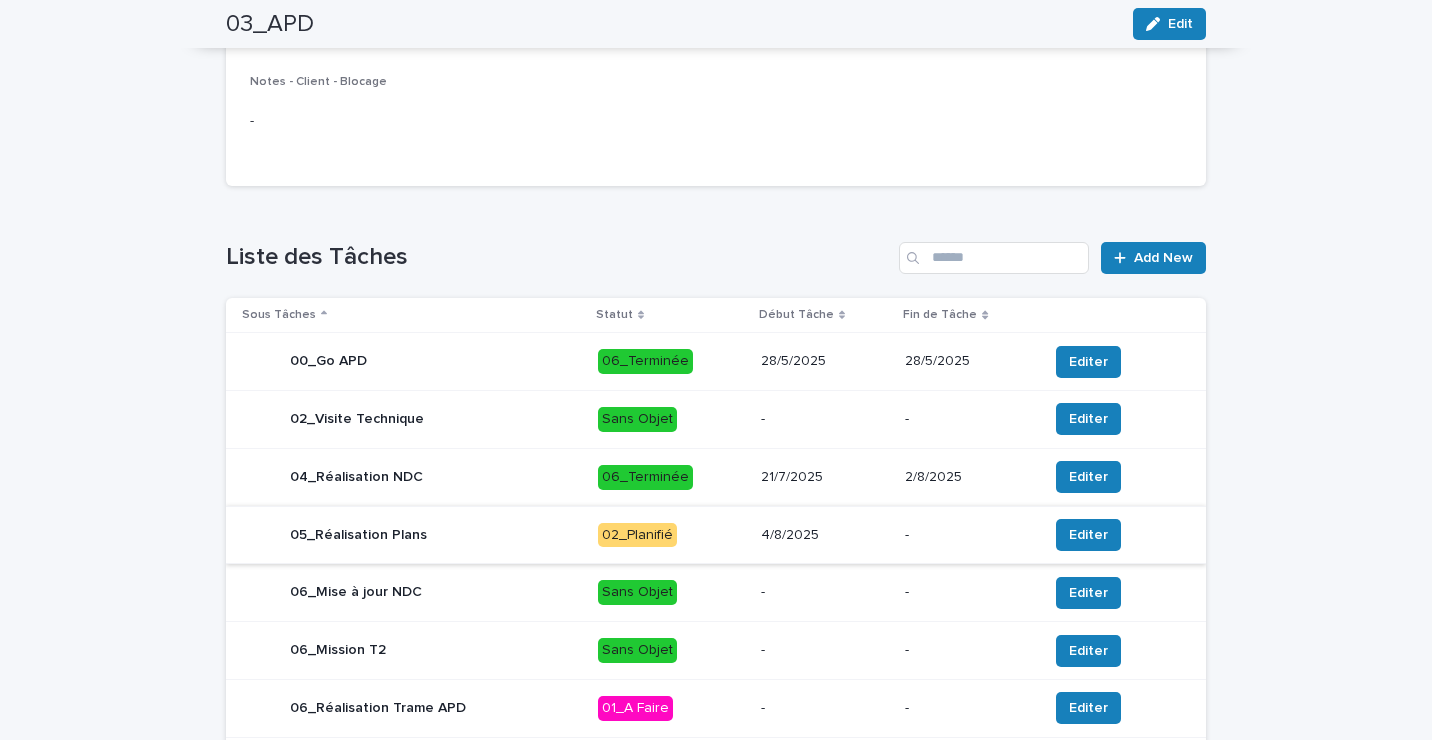 scroll, scrollTop: 700, scrollLeft: 0, axis: vertical 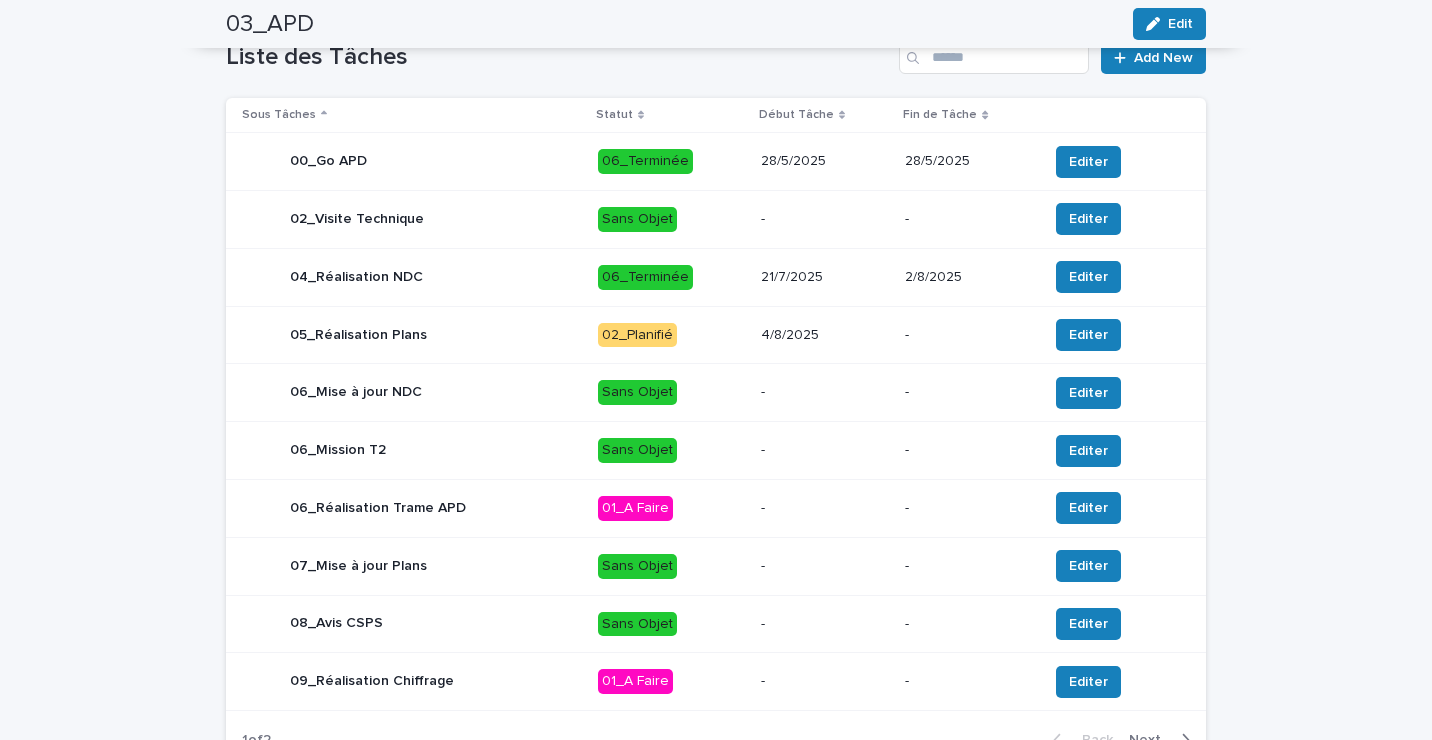 click on "06_Terminée" at bounding box center [671, 161] 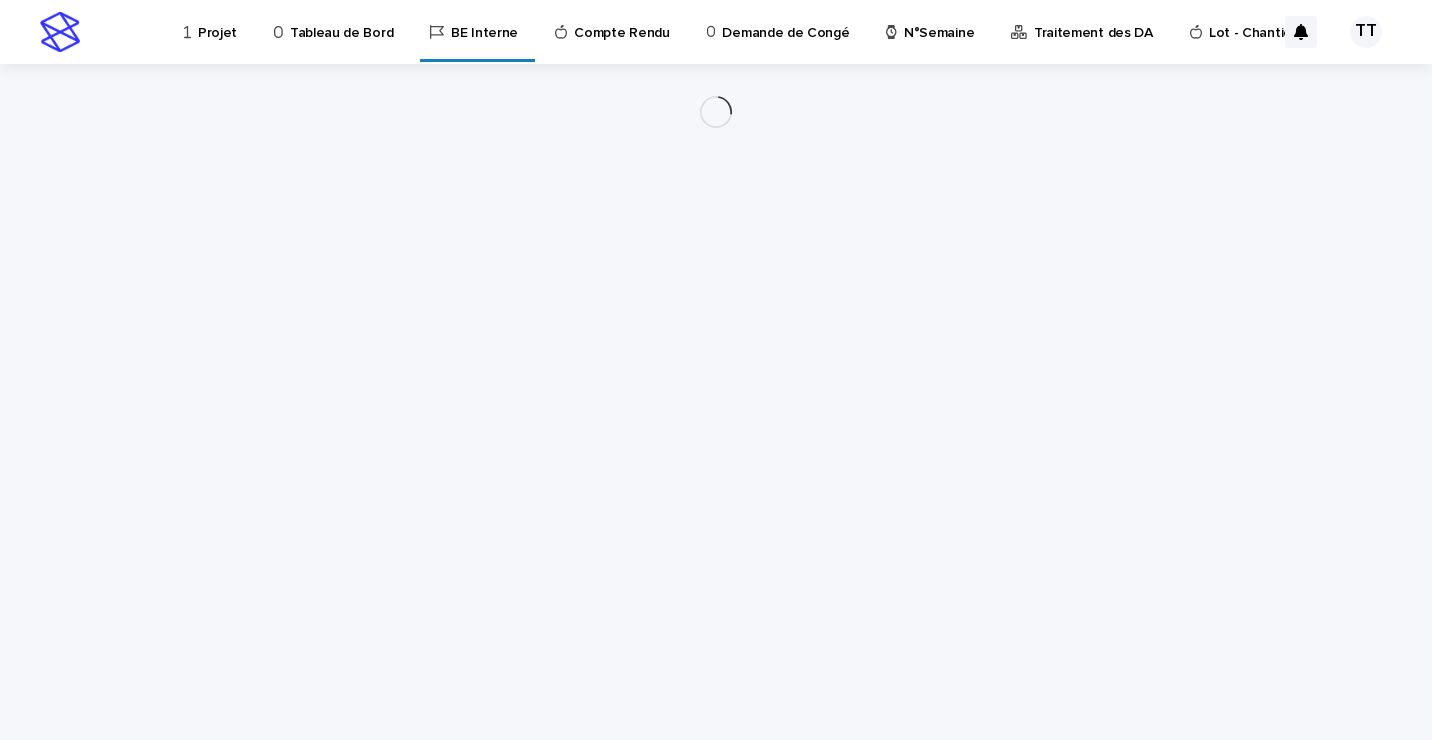 scroll, scrollTop: 0, scrollLeft: 0, axis: both 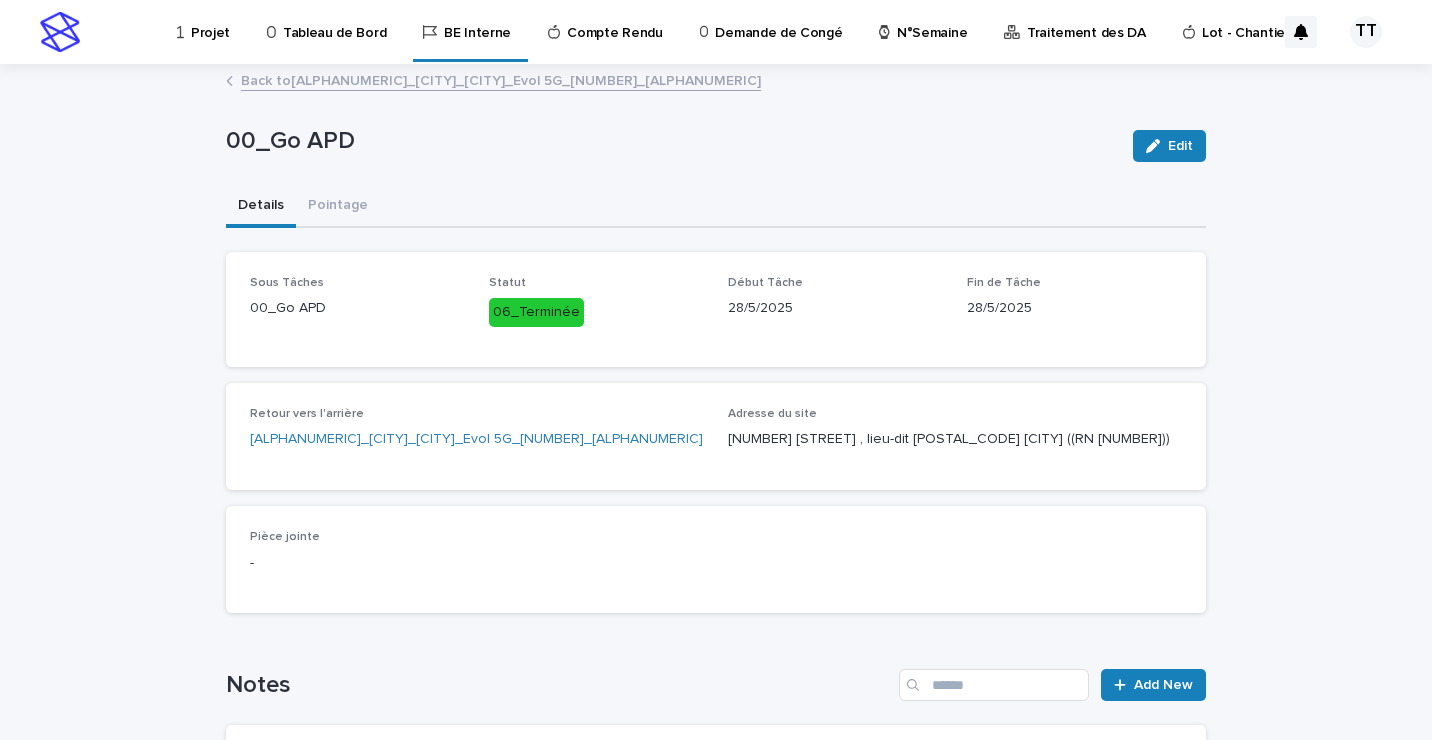 click on "Back to  [ALPHANUMERIC]_[CITY]_[CITY]_Evol 5G_[NUMBER]_[ALPHANUMERIC]" at bounding box center (501, 79) 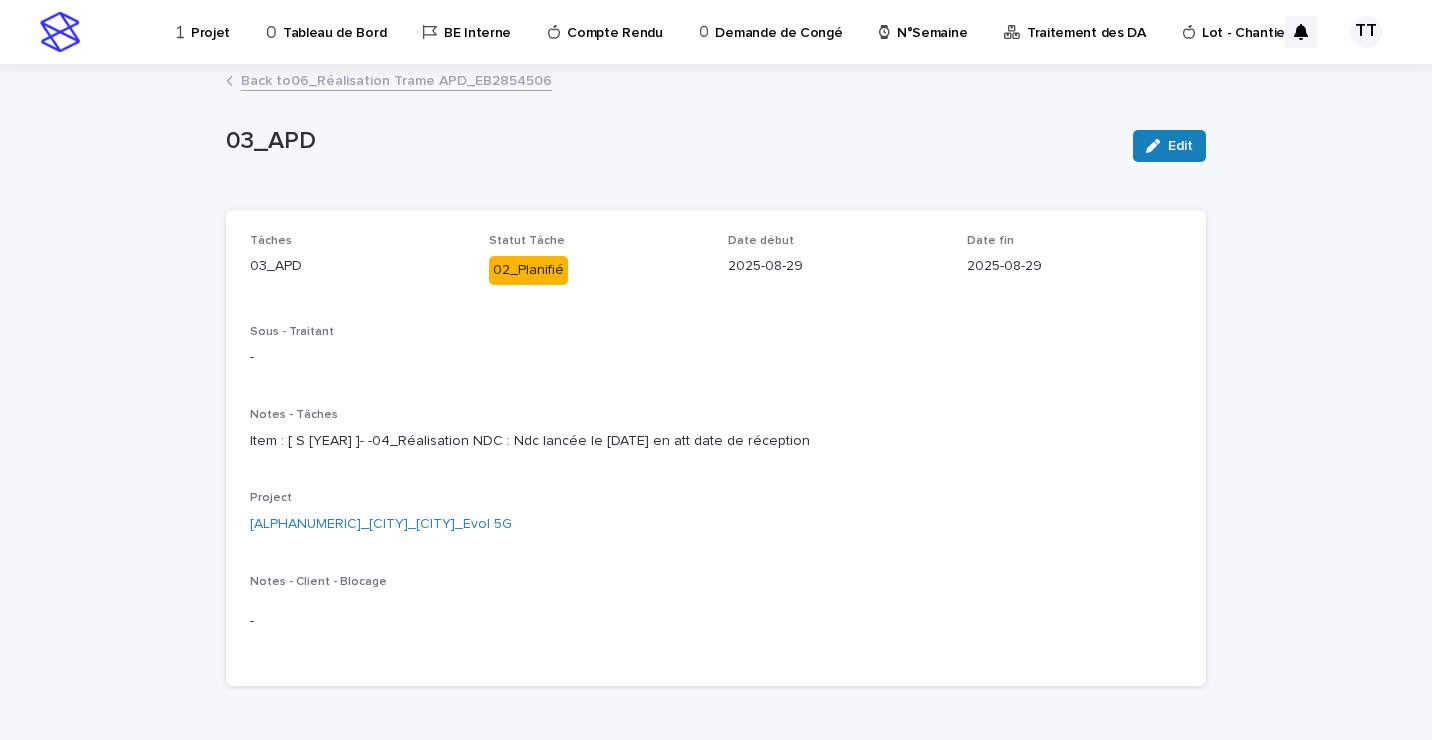 click on "Back to  06_Réalisation Trame APD_EB2854506" at bounding box center [396, 79] 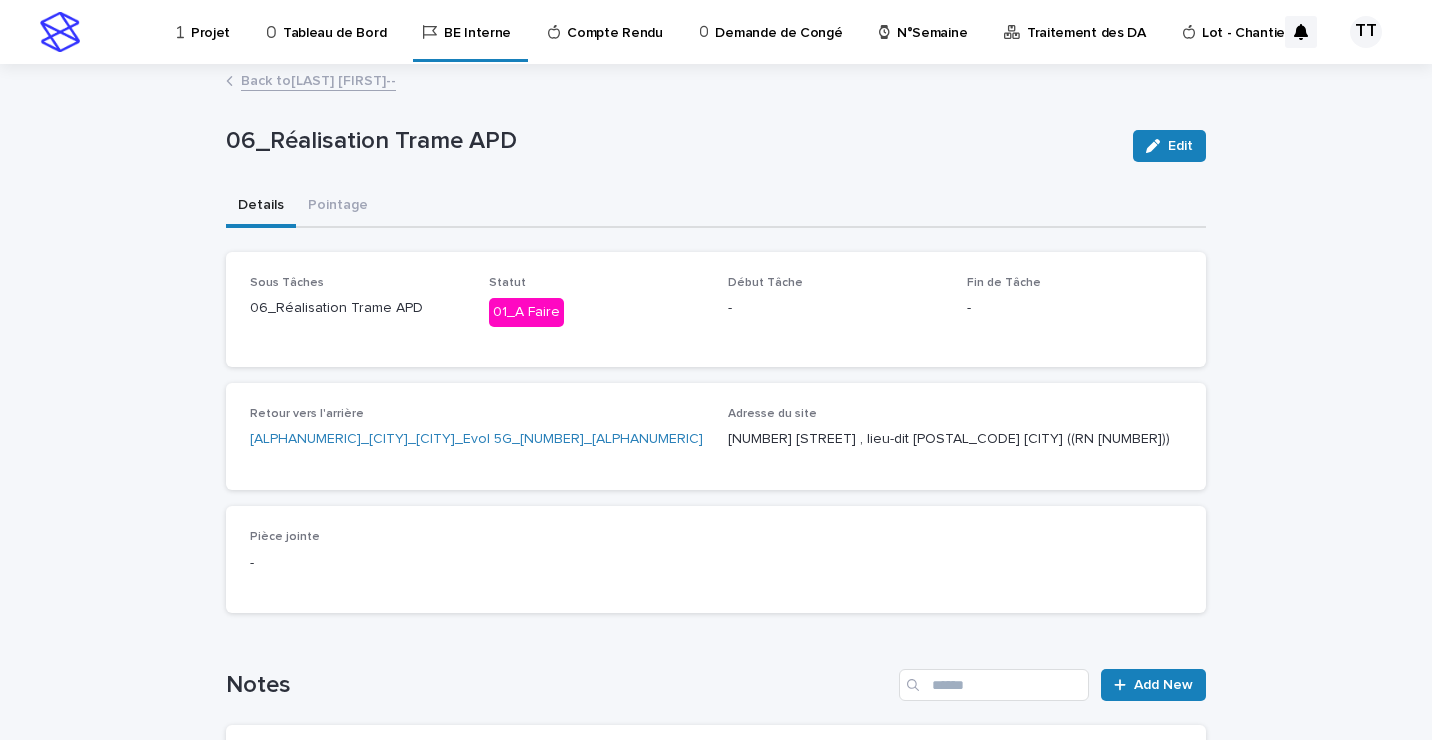 click on "Traitement des DA" at bounding box center [1086, 21] 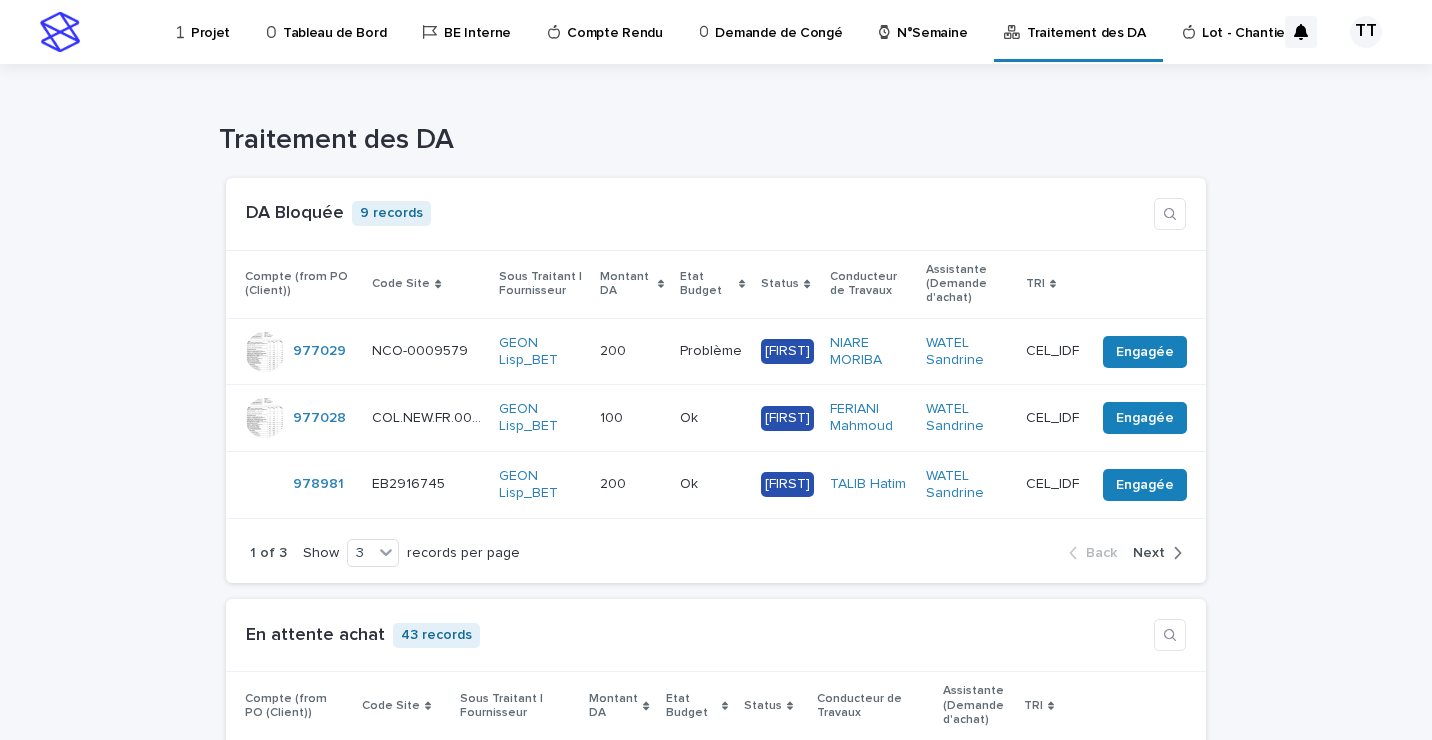 click on "Projet" at bounding box center [210, 21] 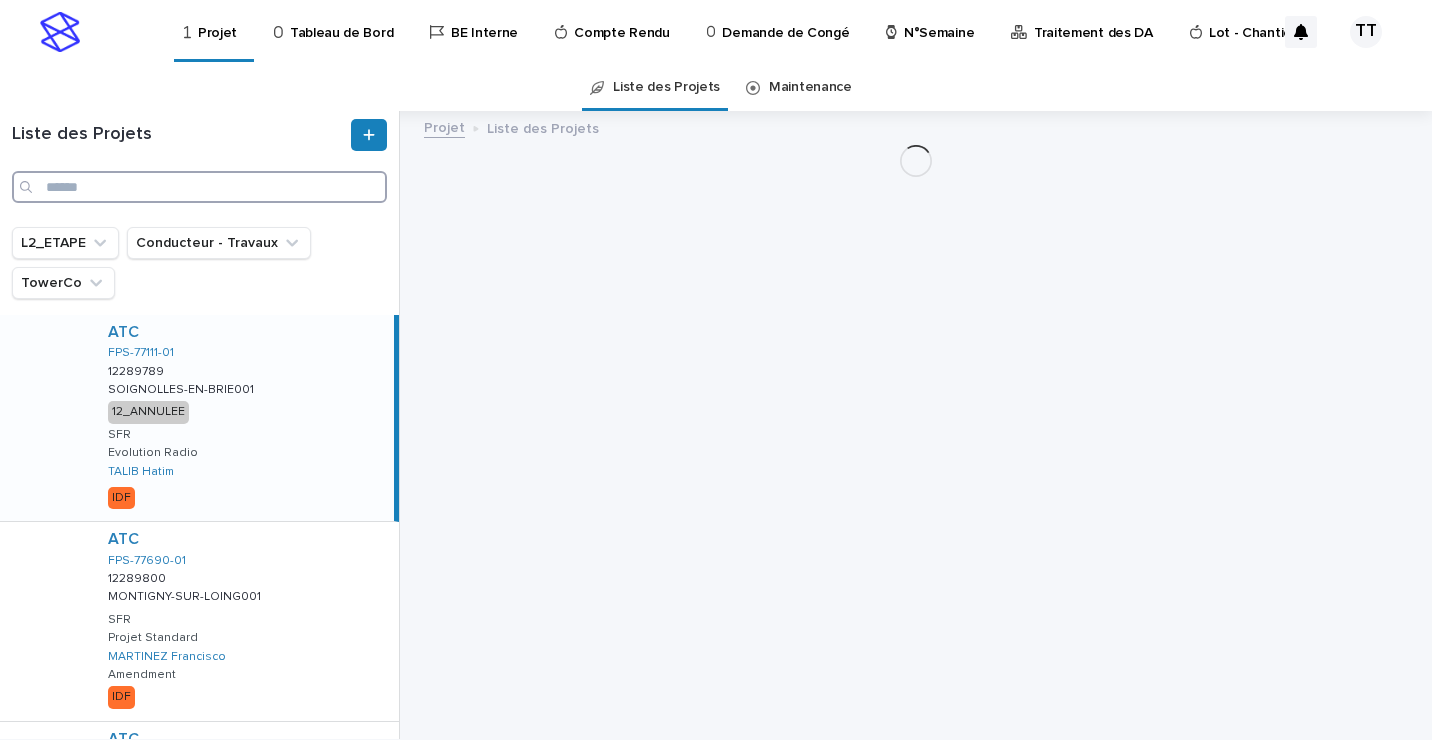 click at bounding box center [199, 187] 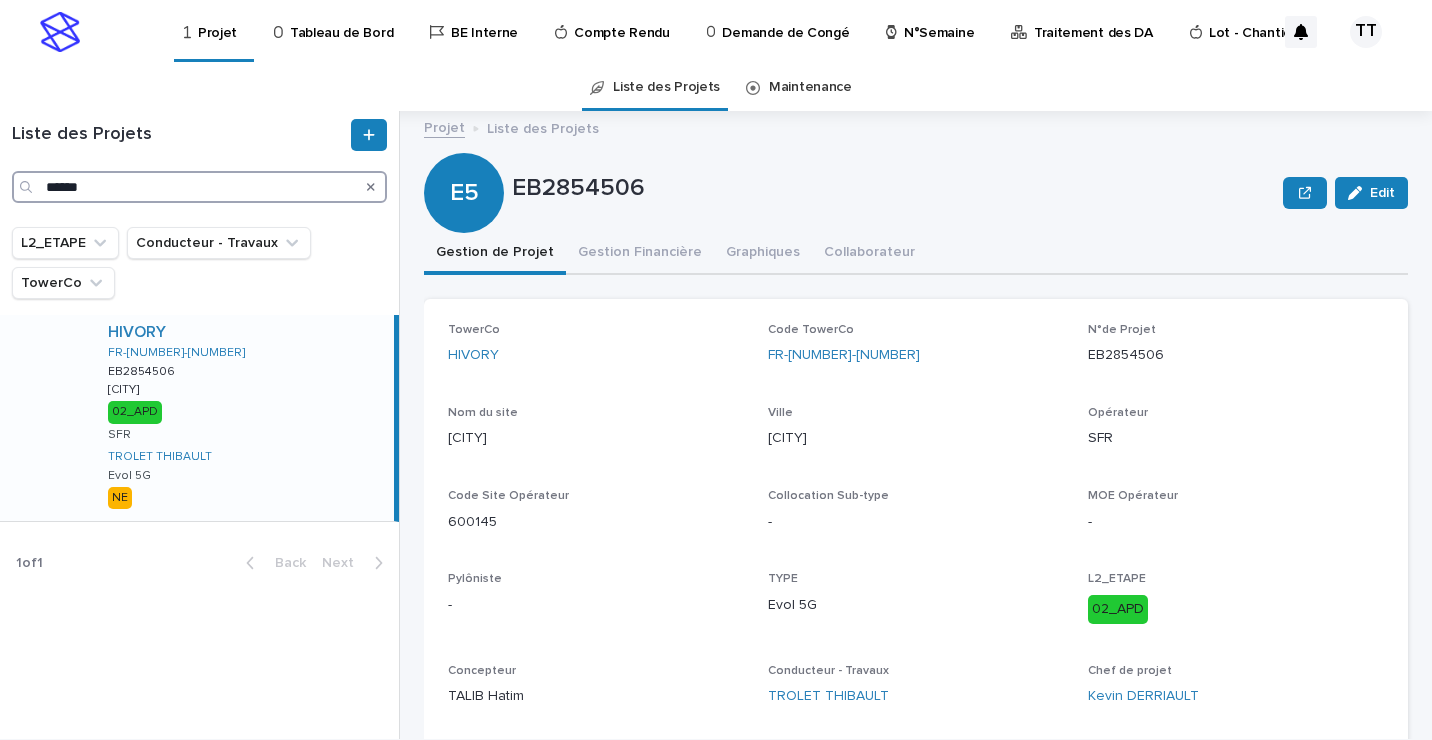 type on "******" 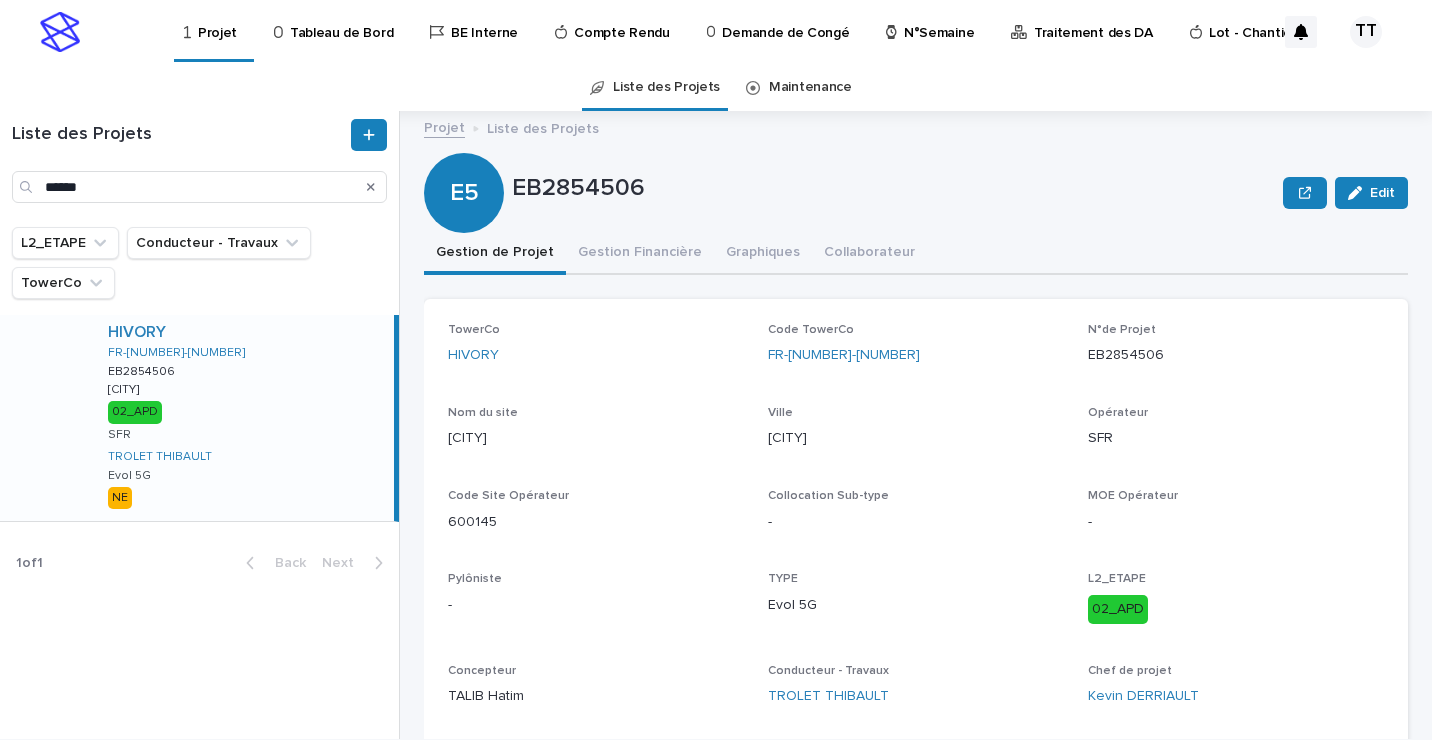 click on "[CITY]   FR-[NUMBER]-[NUMBER]   EB2854506 EB2854506   [CITY] [CITY]   02_APD SFR [LAST] [FIRST]   Evol 5G NE" at bounding box center (243, 418) 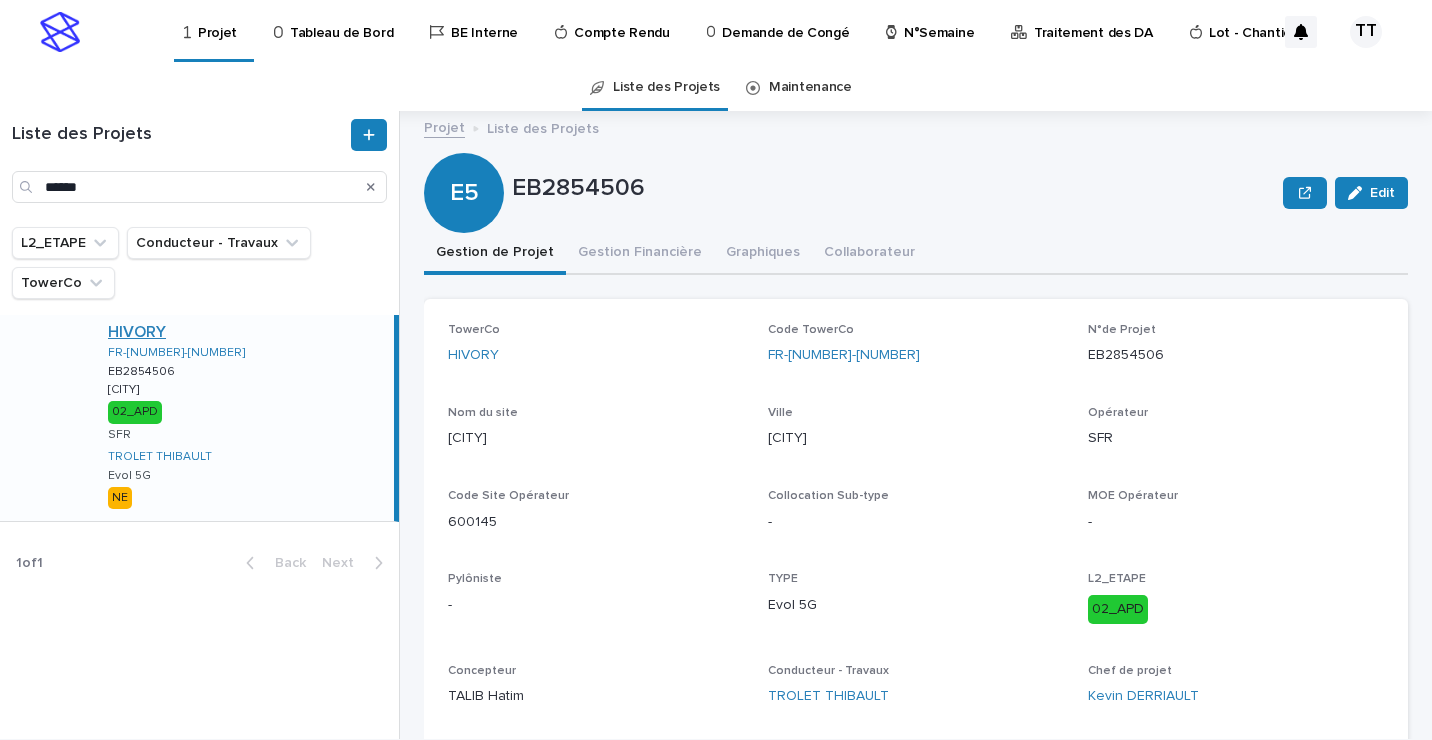 click on "HIVORY" at bounding box center [137, 332] 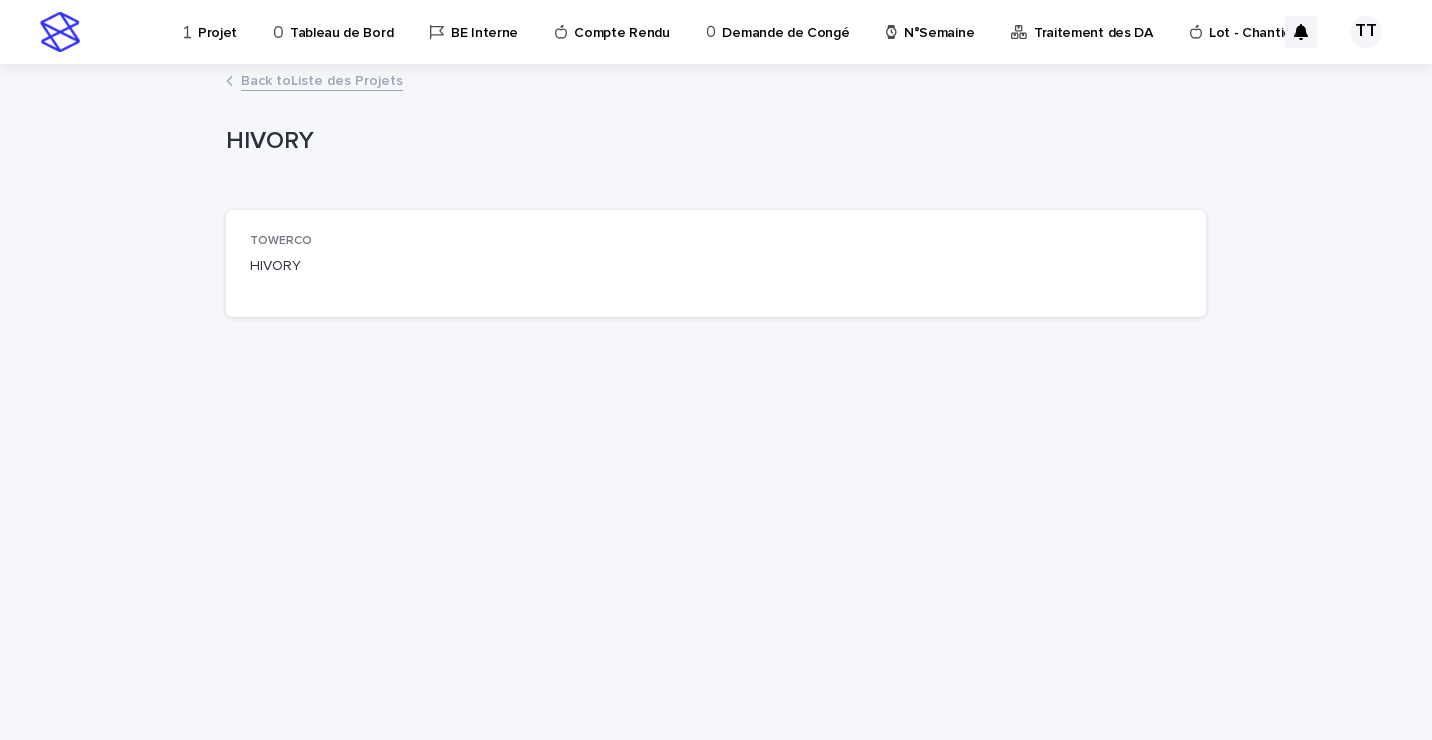 click on "Back to  Liste des Projets" at bounding box center [322, 79] 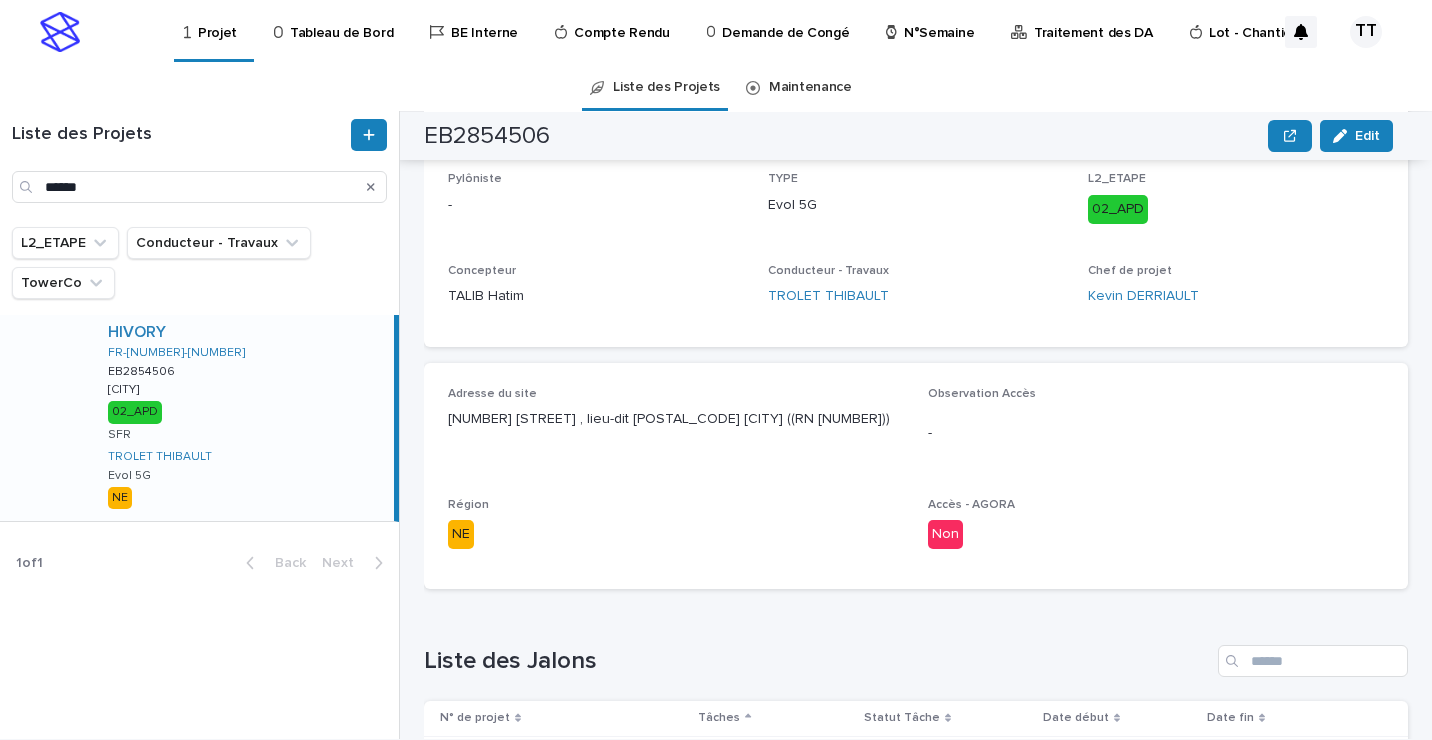 scroll, scrollTop: 0, scrollLeft: 0, axis: both 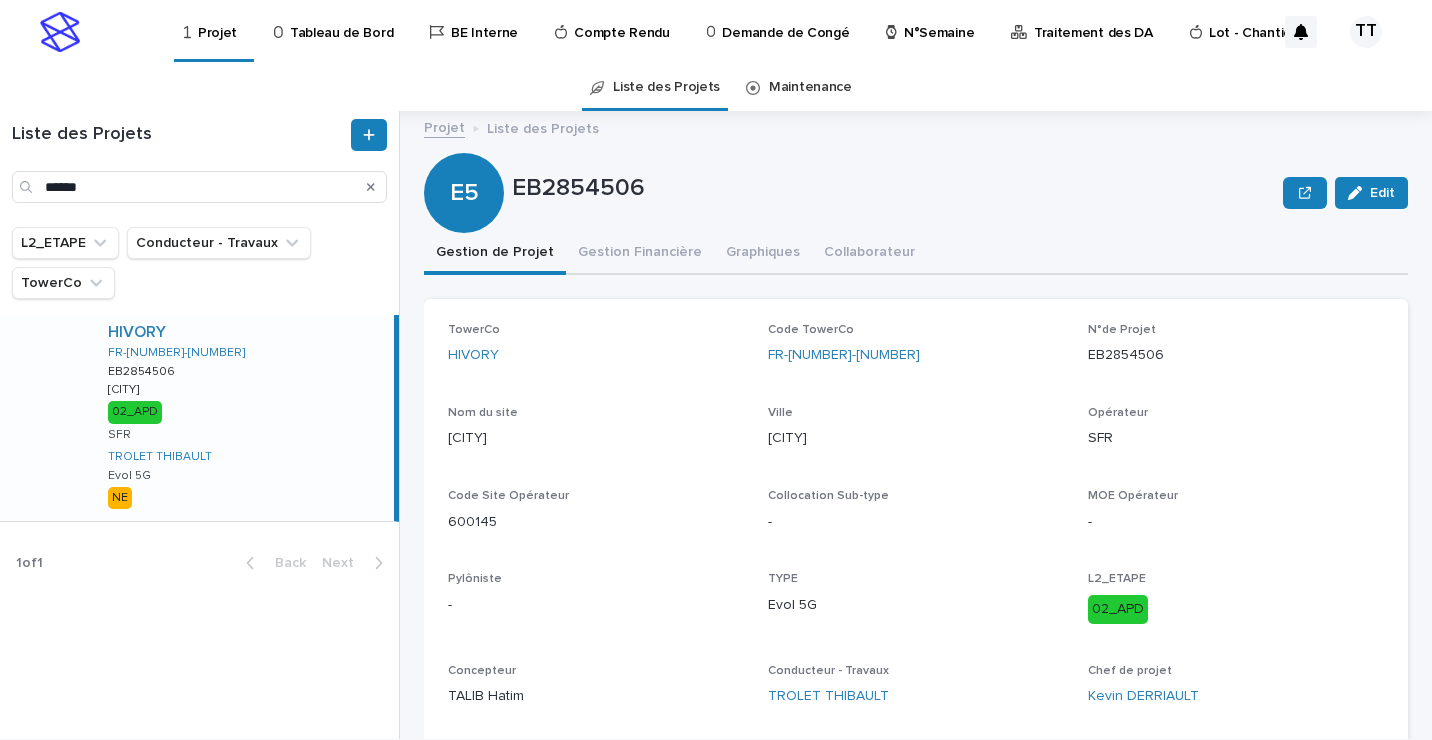 click on "N°Semaine" at bounding box center (939, 21) 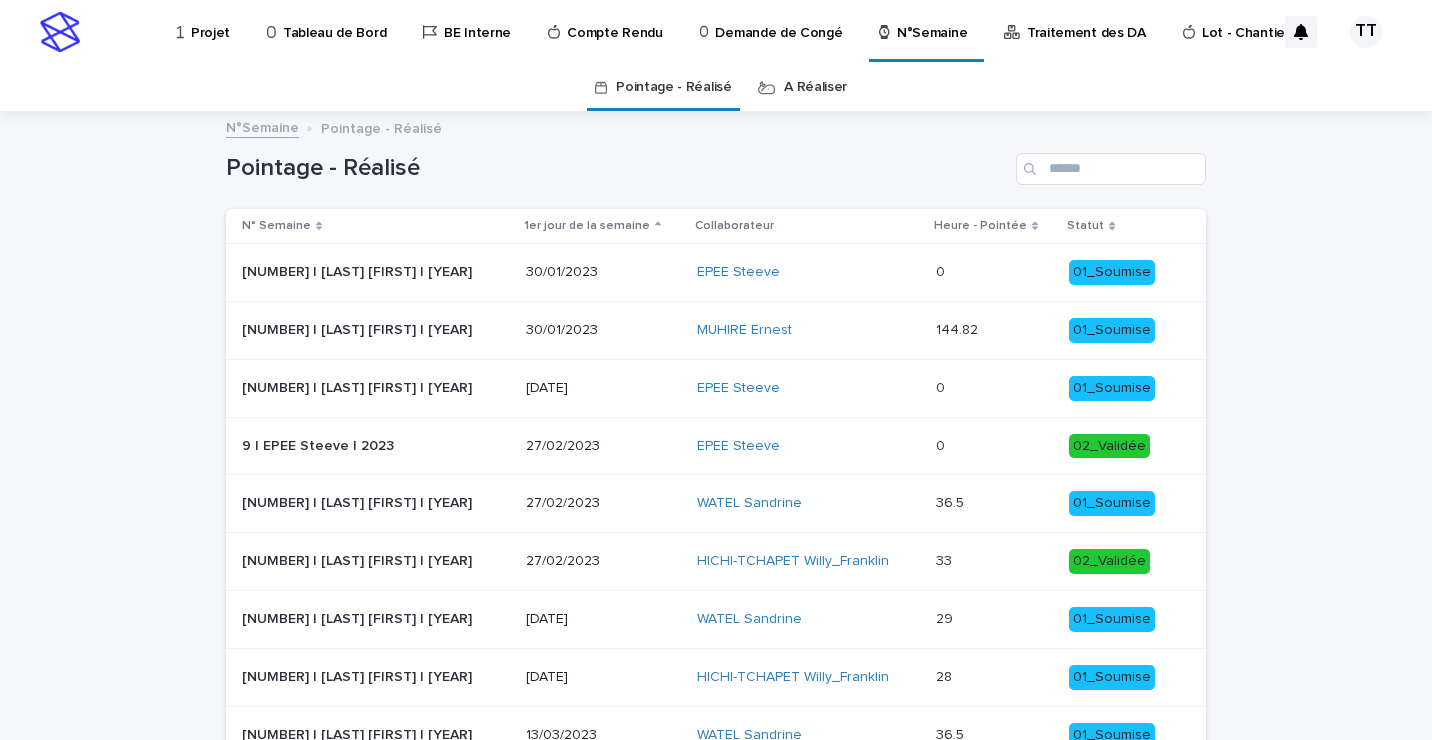 click on "A Réaliser" at bounding box center (815, 87) 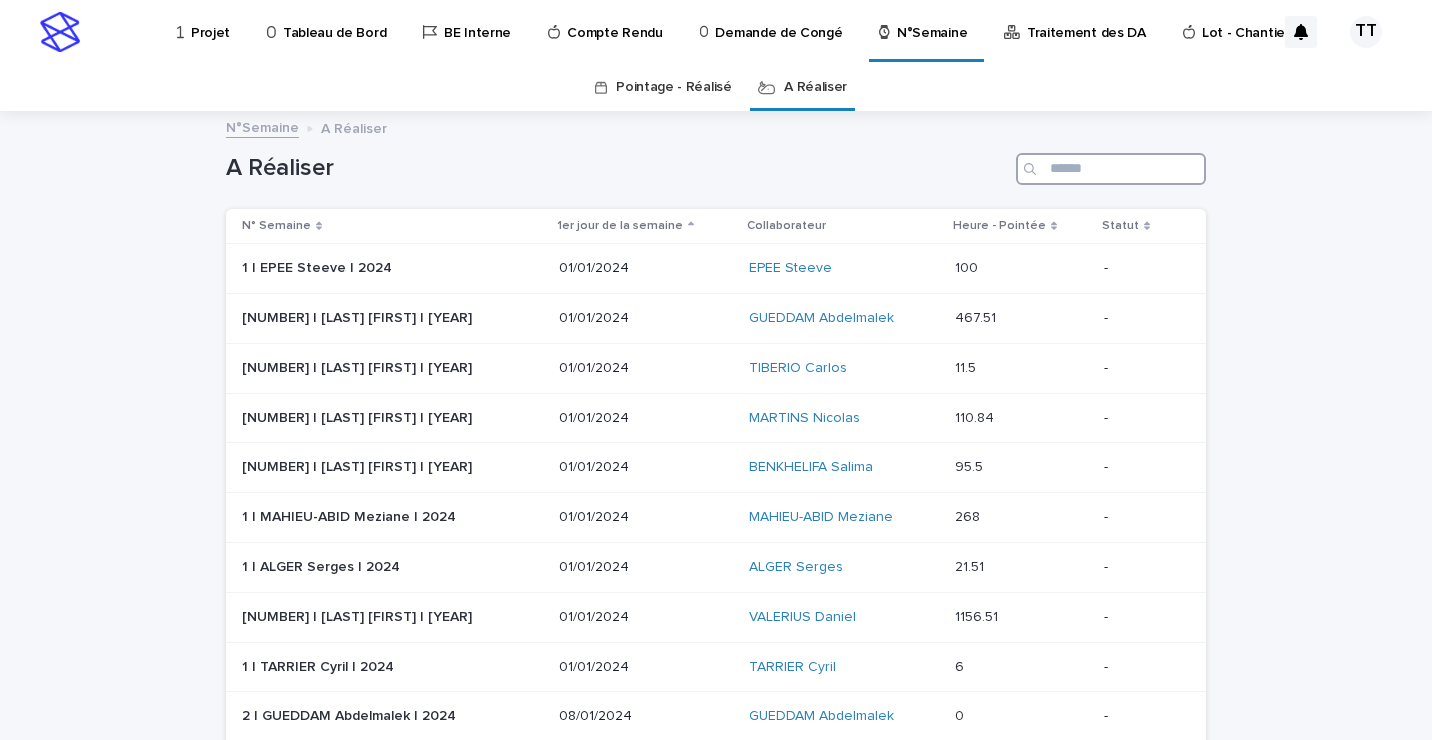 click at bounding box center (1111, 169) 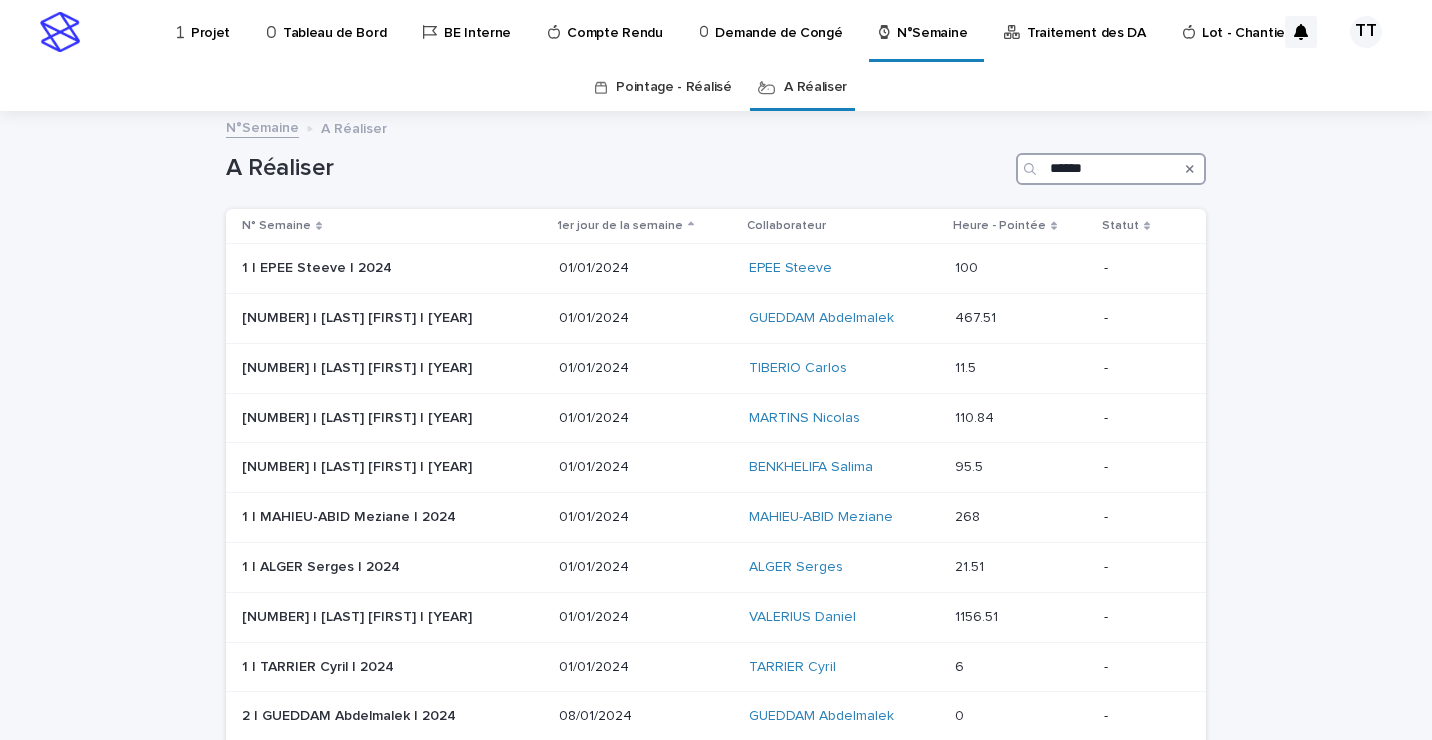 type on "******" 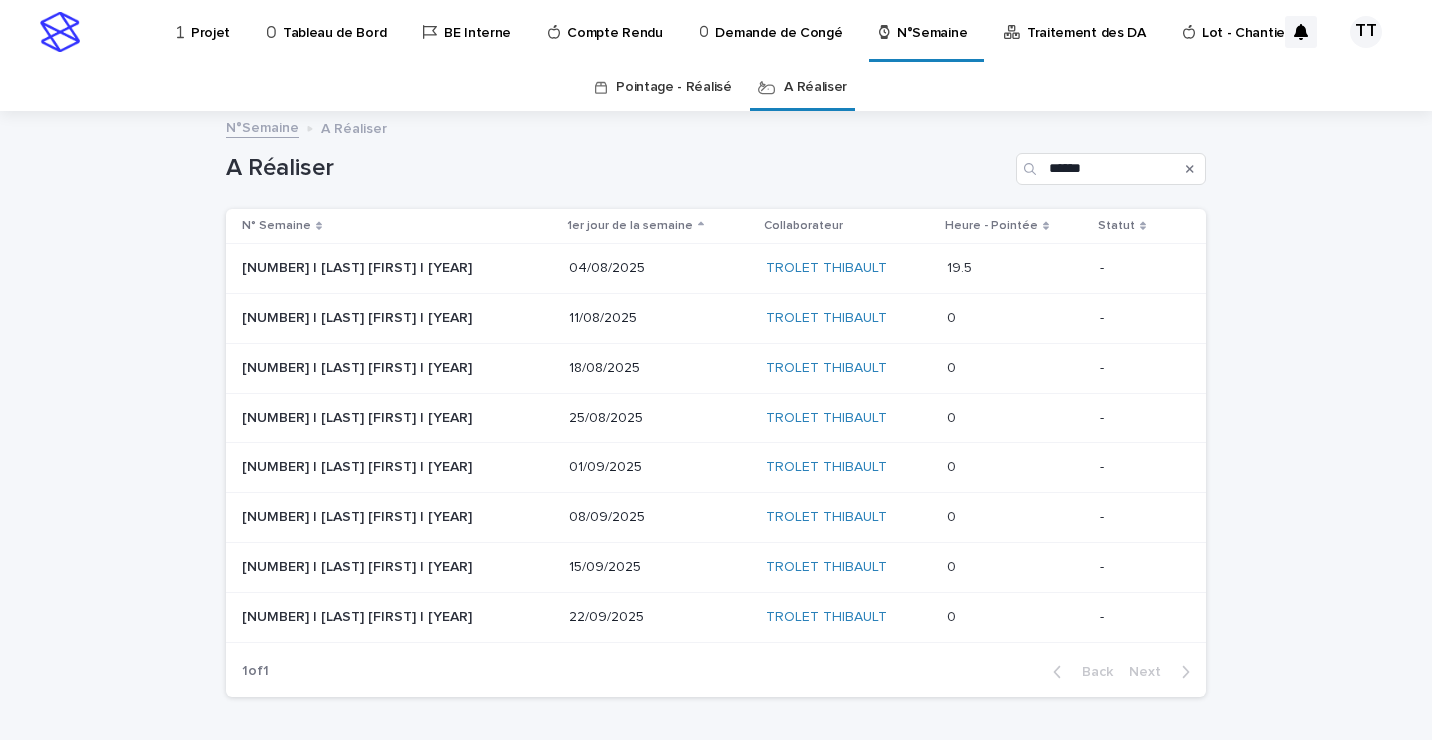 click on "[NUMBER] [NUMBER]" at bounding box center [1015, 269] 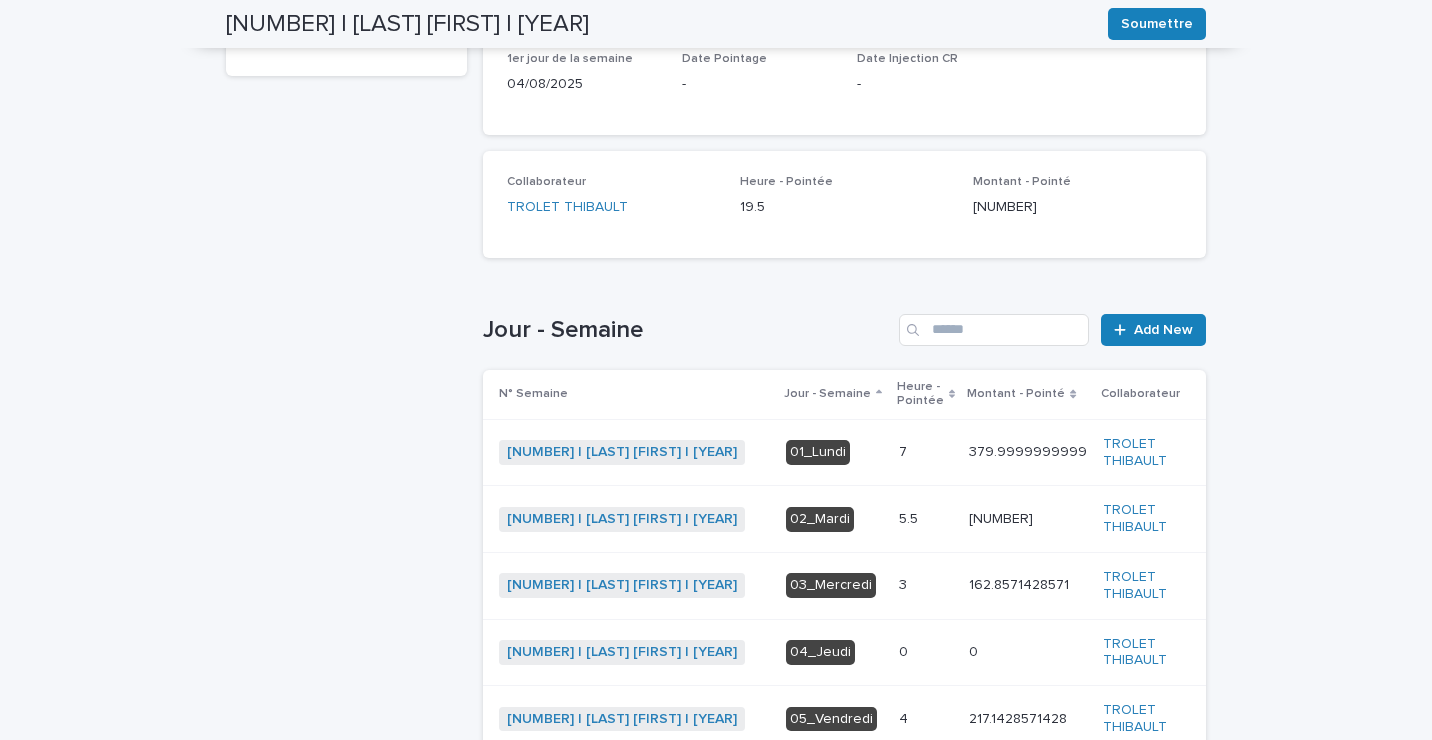 scroll, scrollTop: 500, scrollLeft: 0, axis: vertical 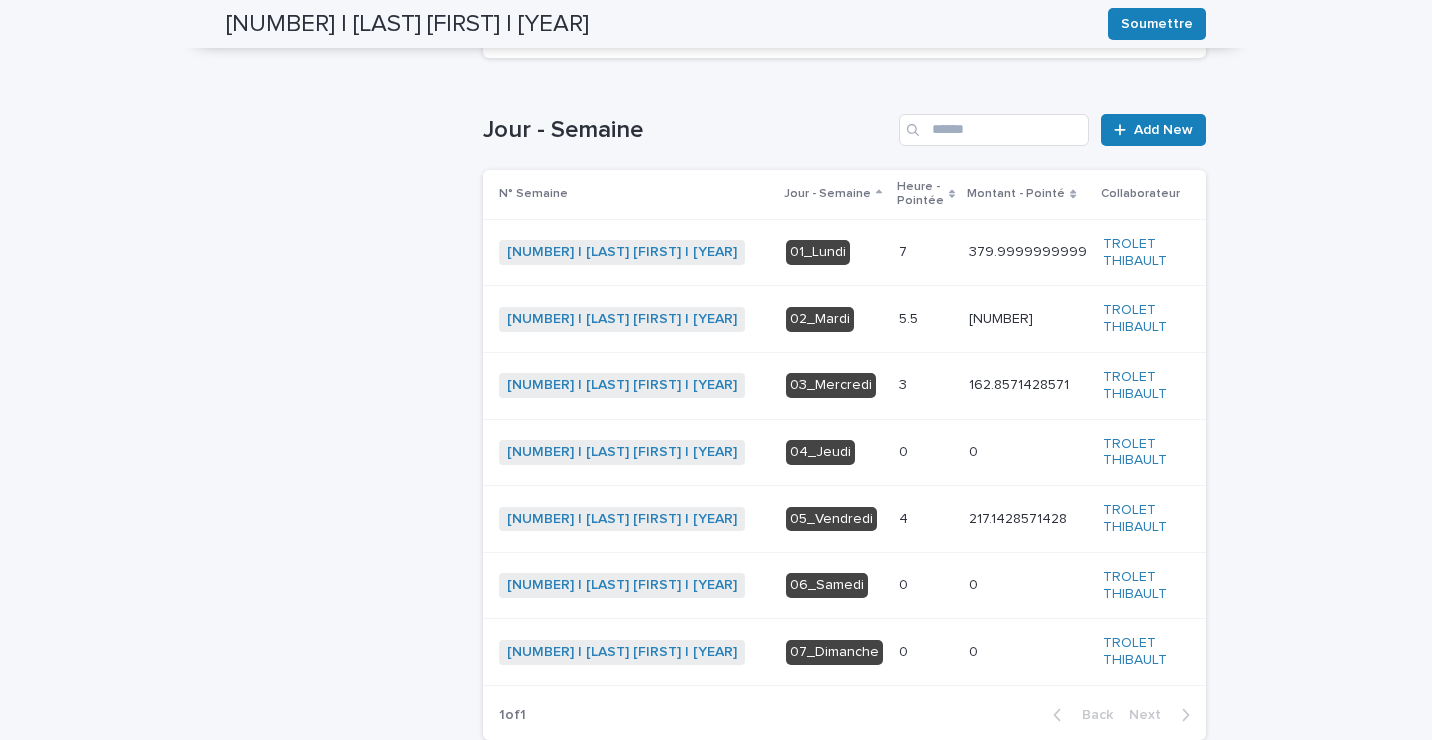 click on "7 7" at bounding box center [926, 252] 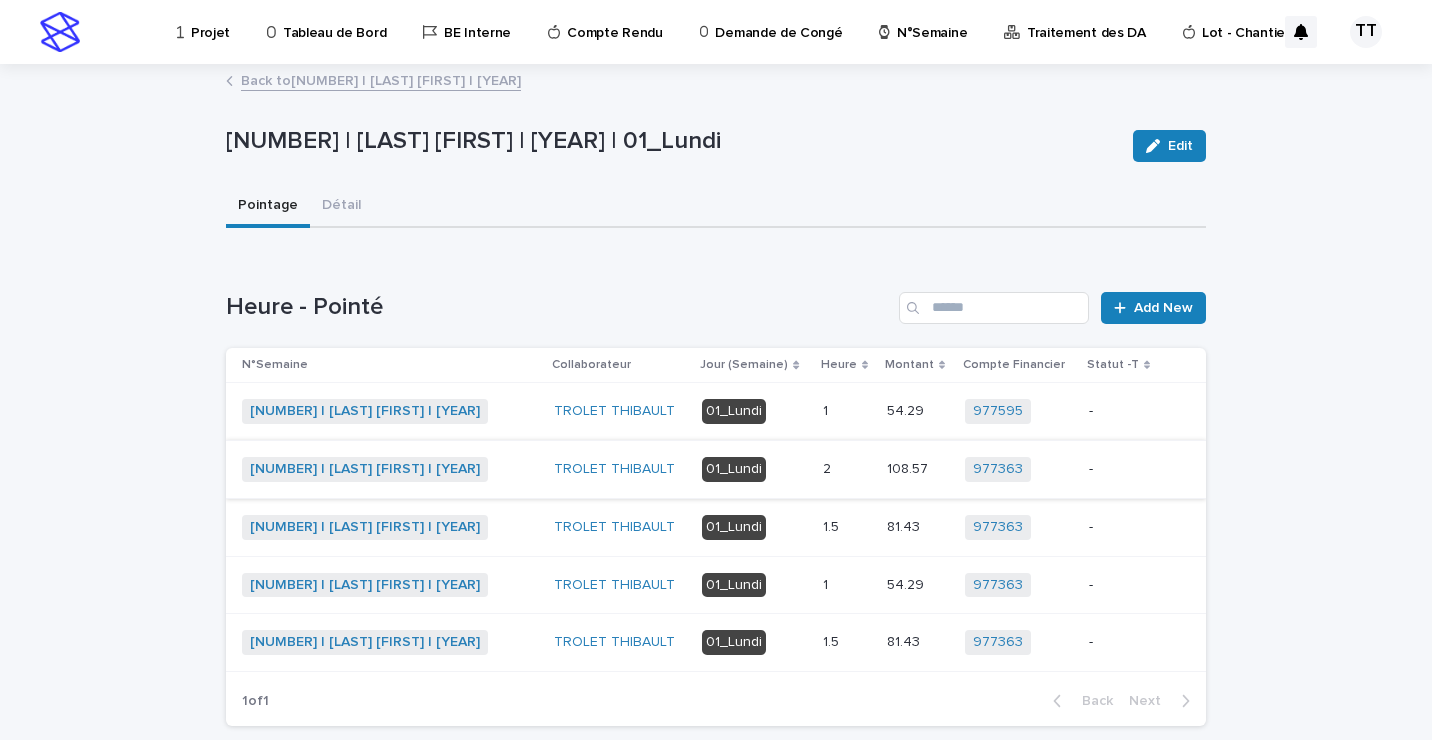 scroll, scrollTop: 102, scrollLeft: 0, axis: vertical 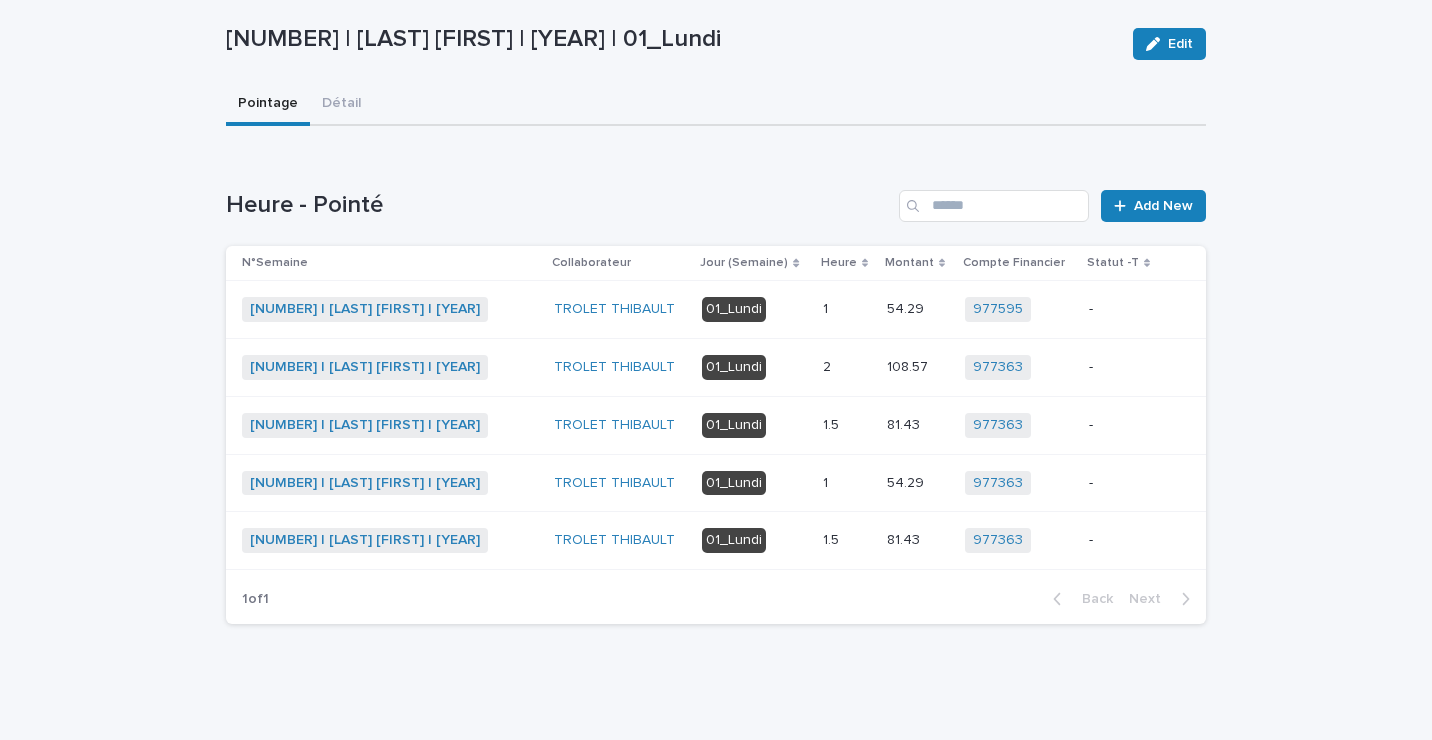 click on "01_Lundi" at bounding box center [754, 483] 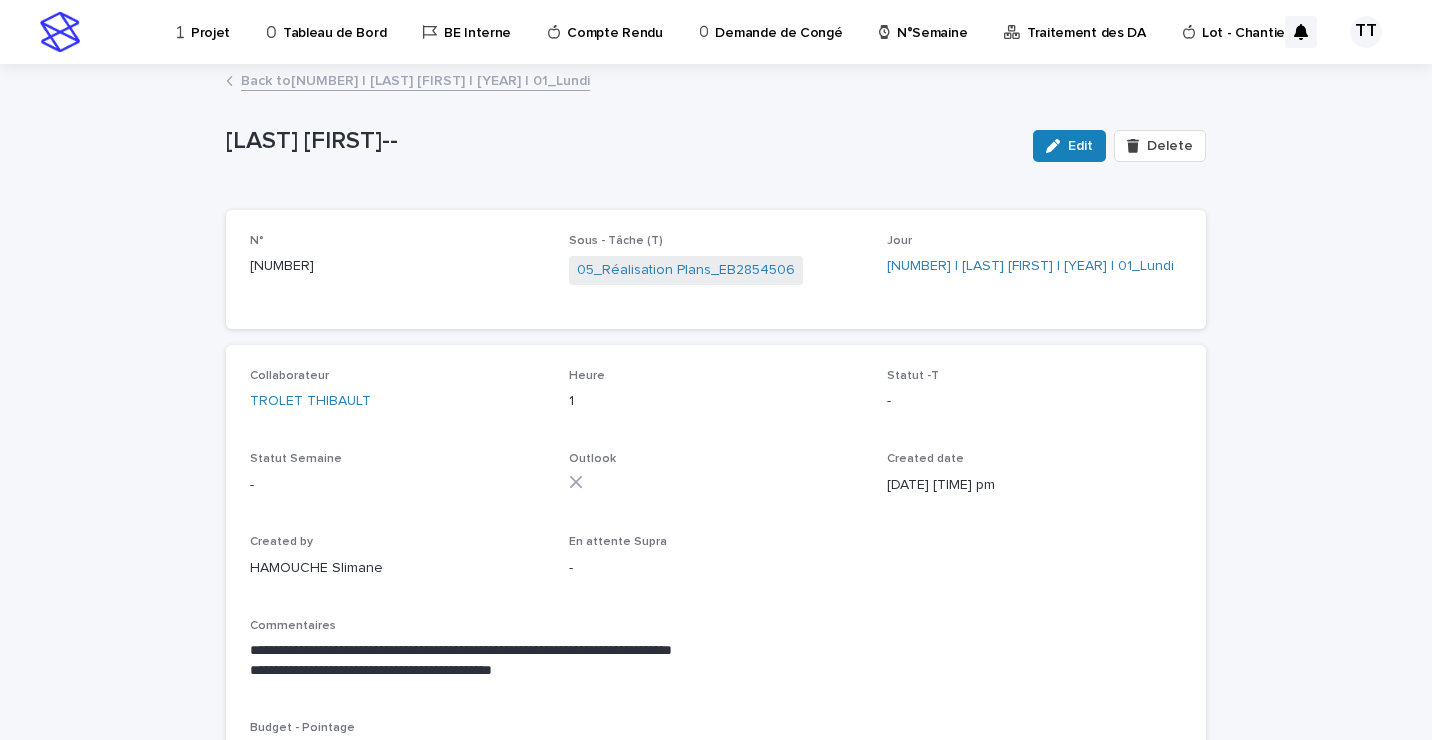 scroll, scrollTop: 180, scrollLeft: 0, axis: vertical 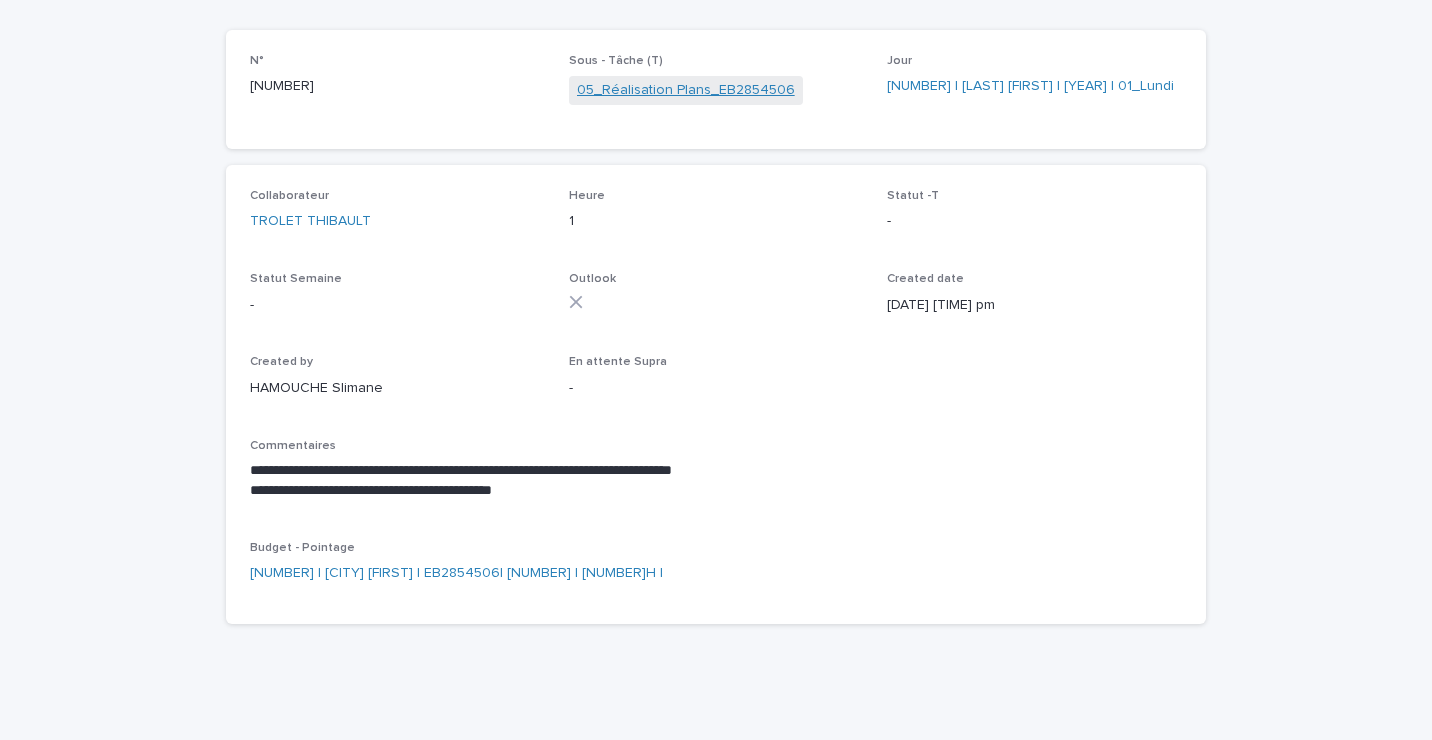click on "05_Réalisation Plans_EB2854506" at bounding box center (686, 90) 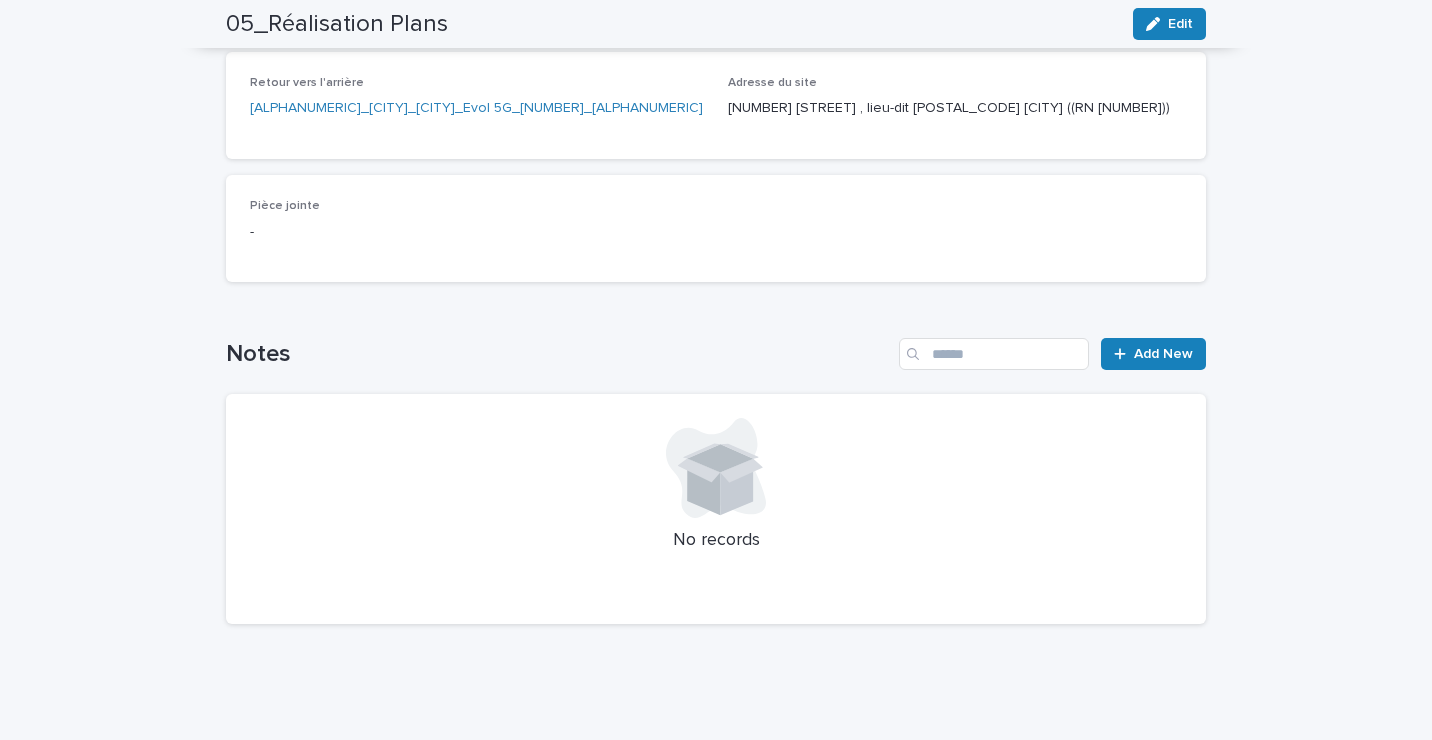 scroll, scrollTop: 0, scrollLeft: 0, axis: both 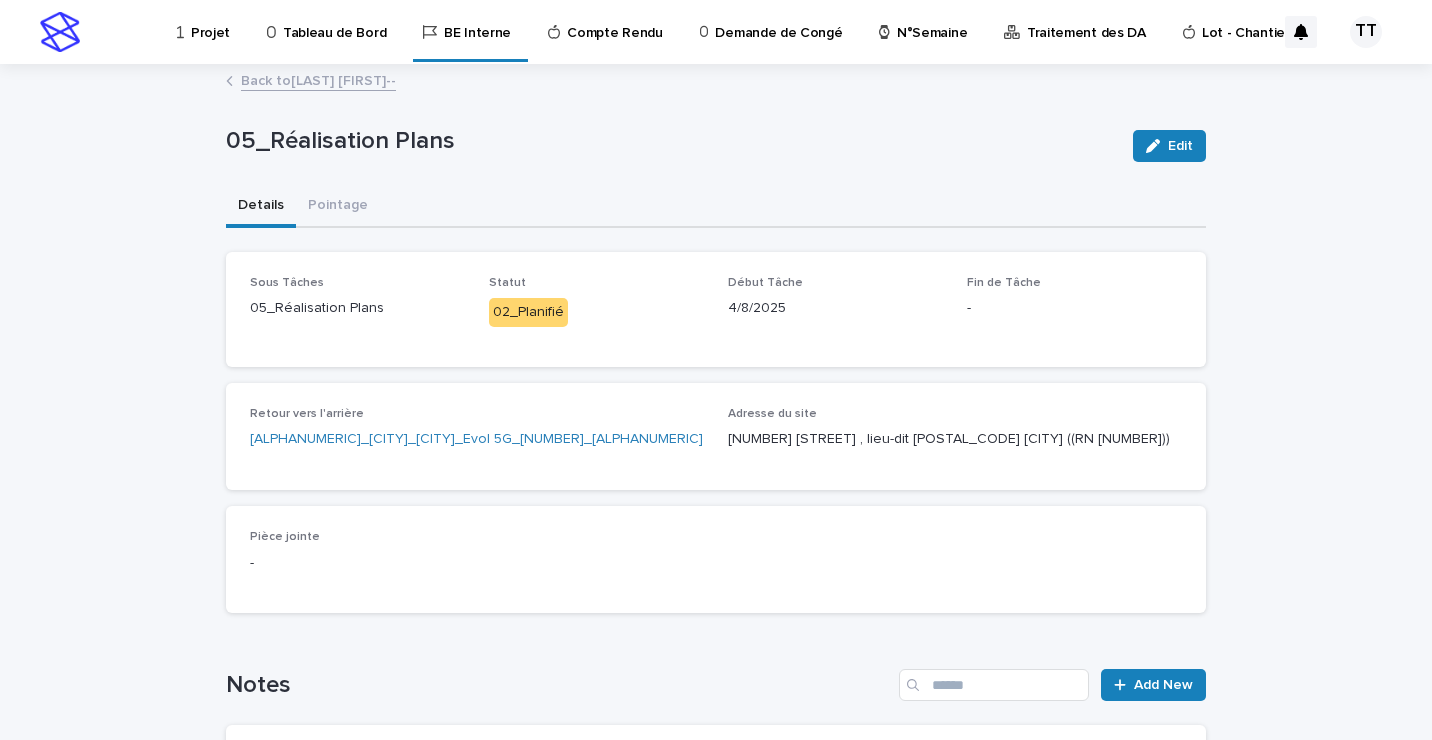 click on "Back to  [LAST] [FIRST]--" at bounding box center (318, 79) 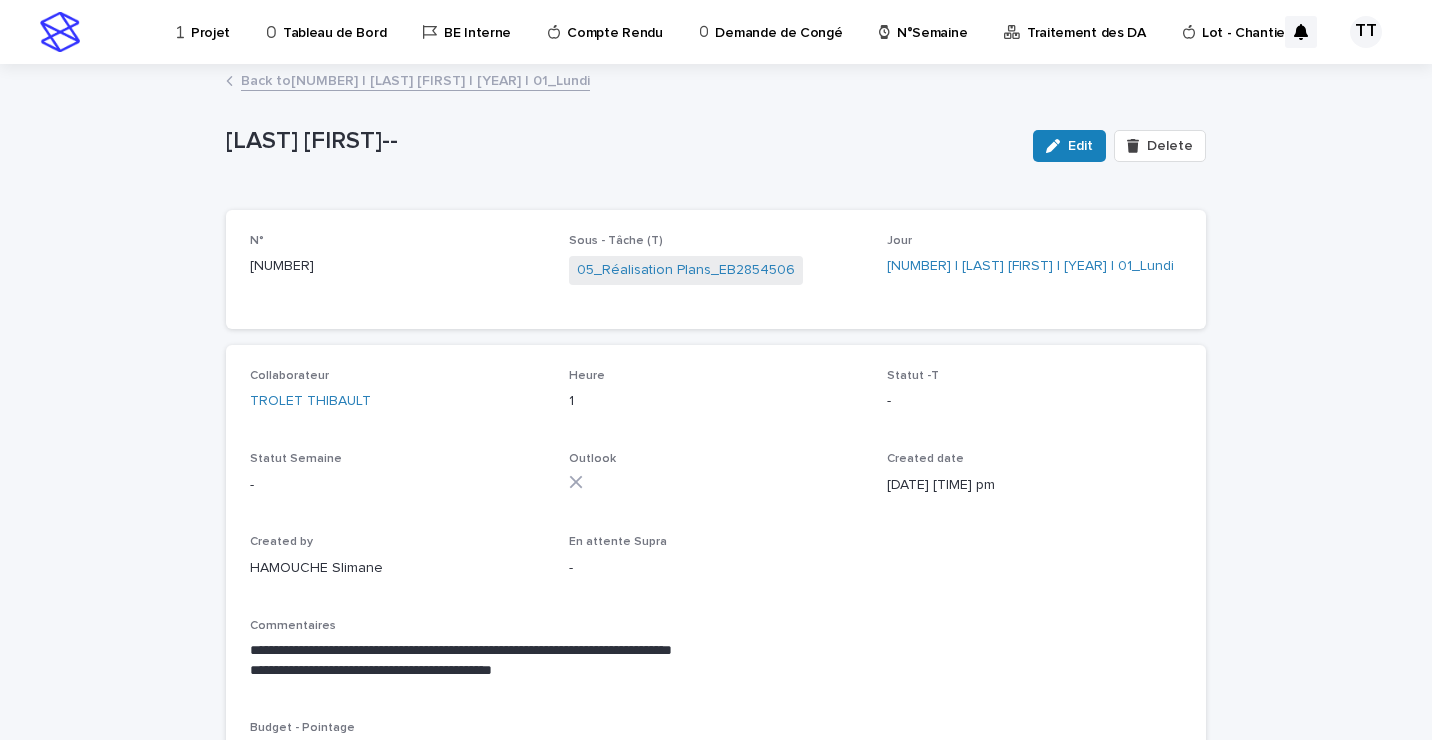 scroll, scrollTop: 100, scrollLeft: 0, axis: vertical 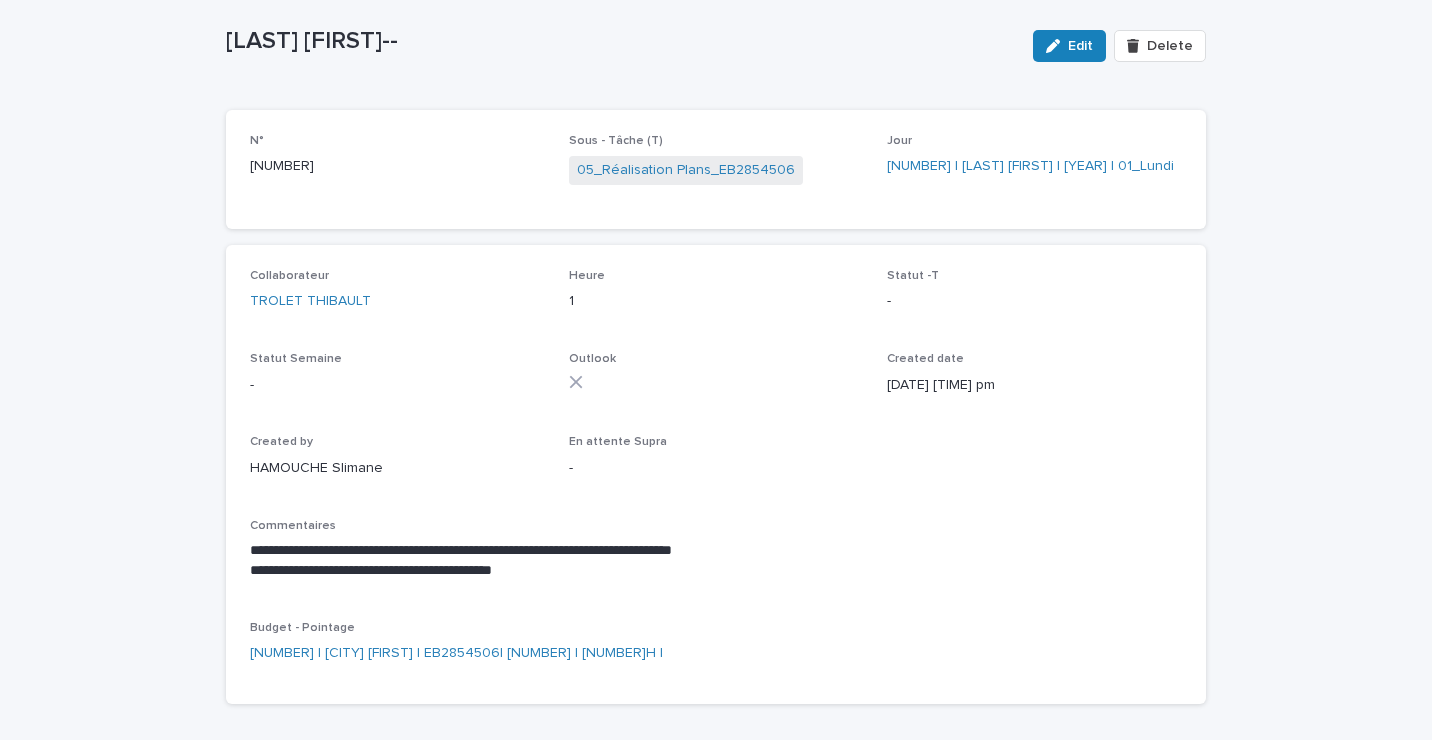 click on "Budget - Pointage" at bounding box center (716, 628) 